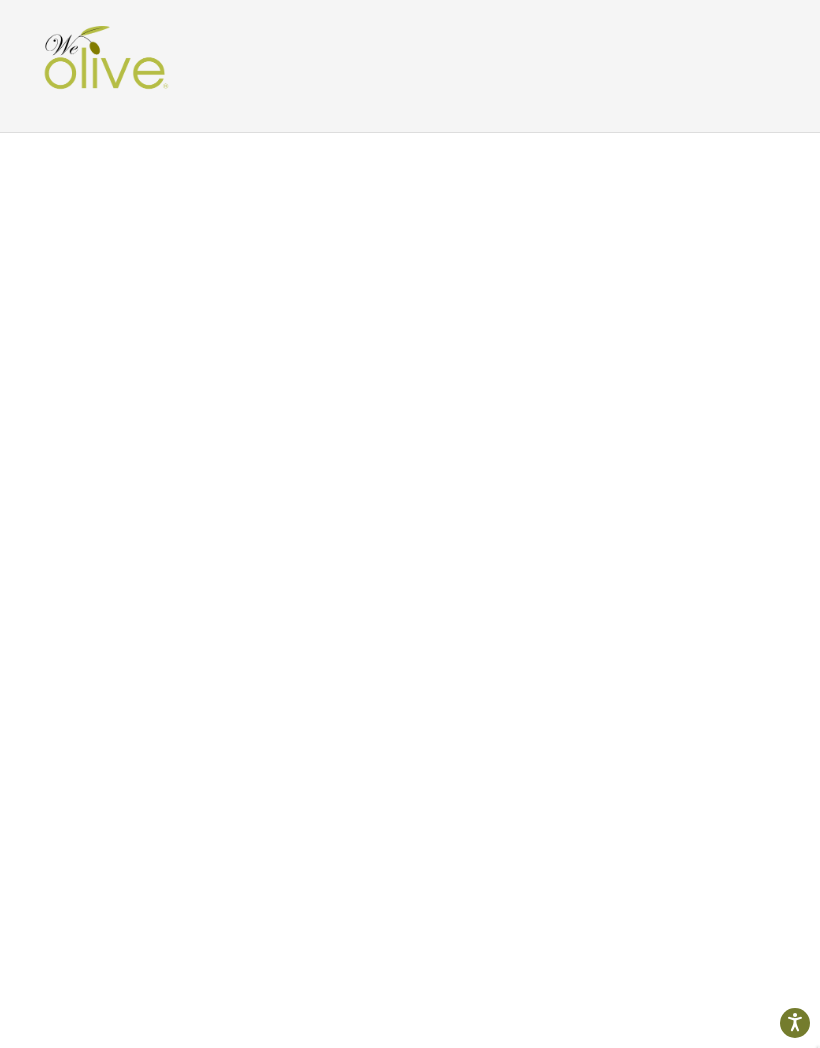 scroll, scrollTop: 0, scrollLeft: 0, axis: both 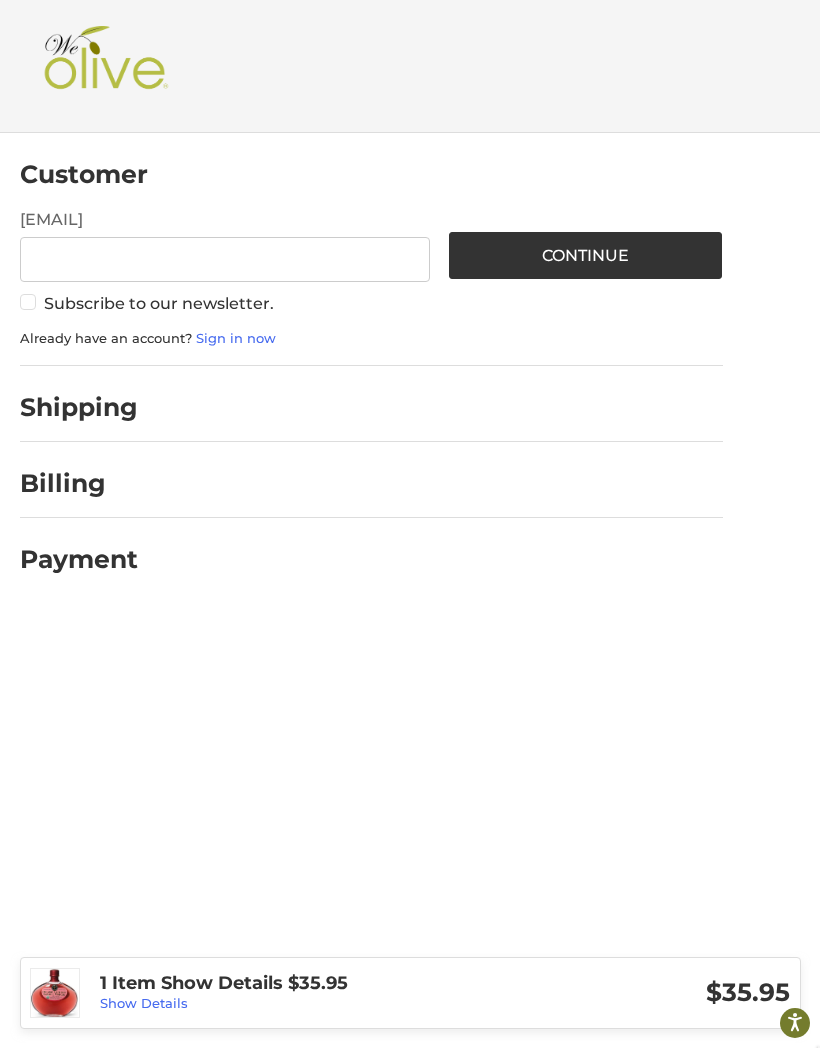 click on "[EMAIL]" at bounding box center [225, 259] 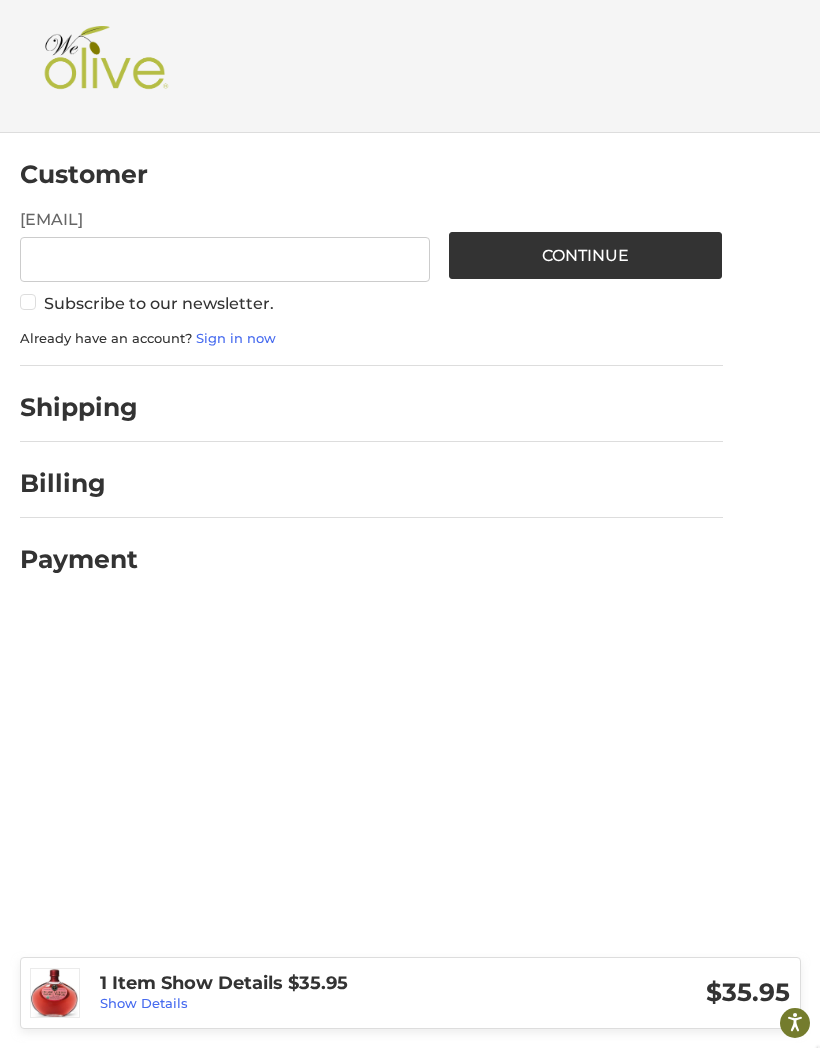click on "Shipping" at bounding box center (79, 407) 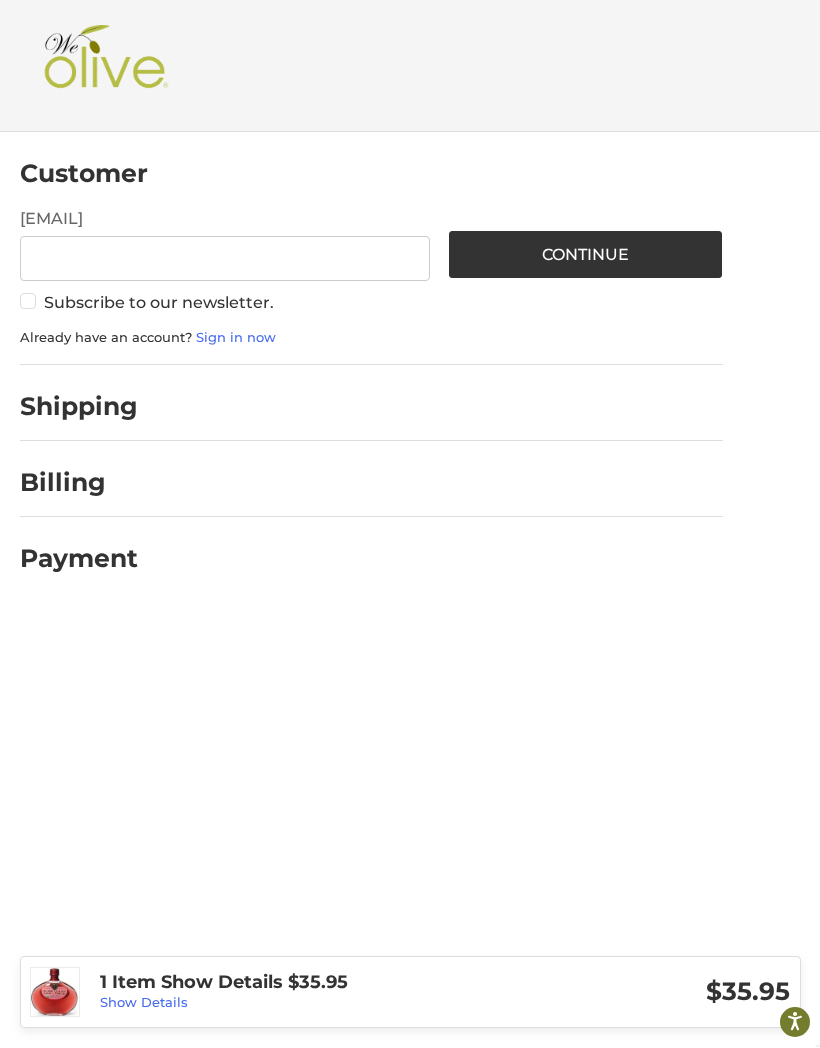 click on "1 Item Show Details $35.95" at bounding box center (272, 983) 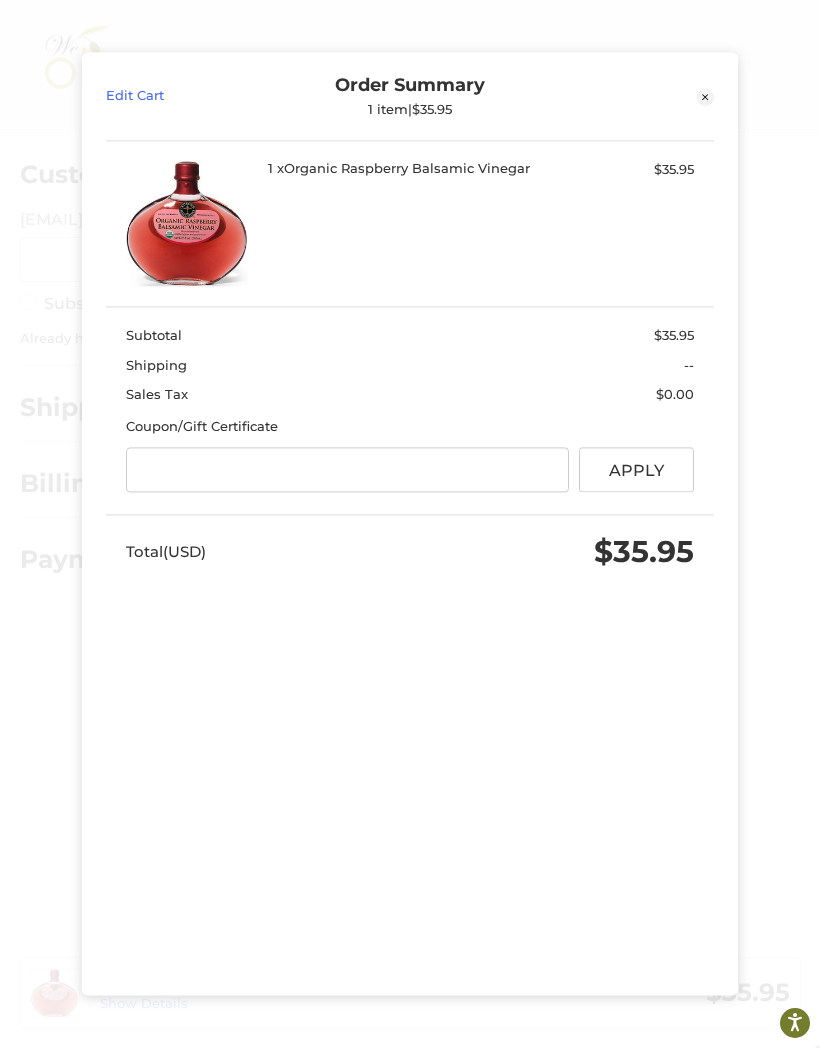 click at bounding box center (705, 97) 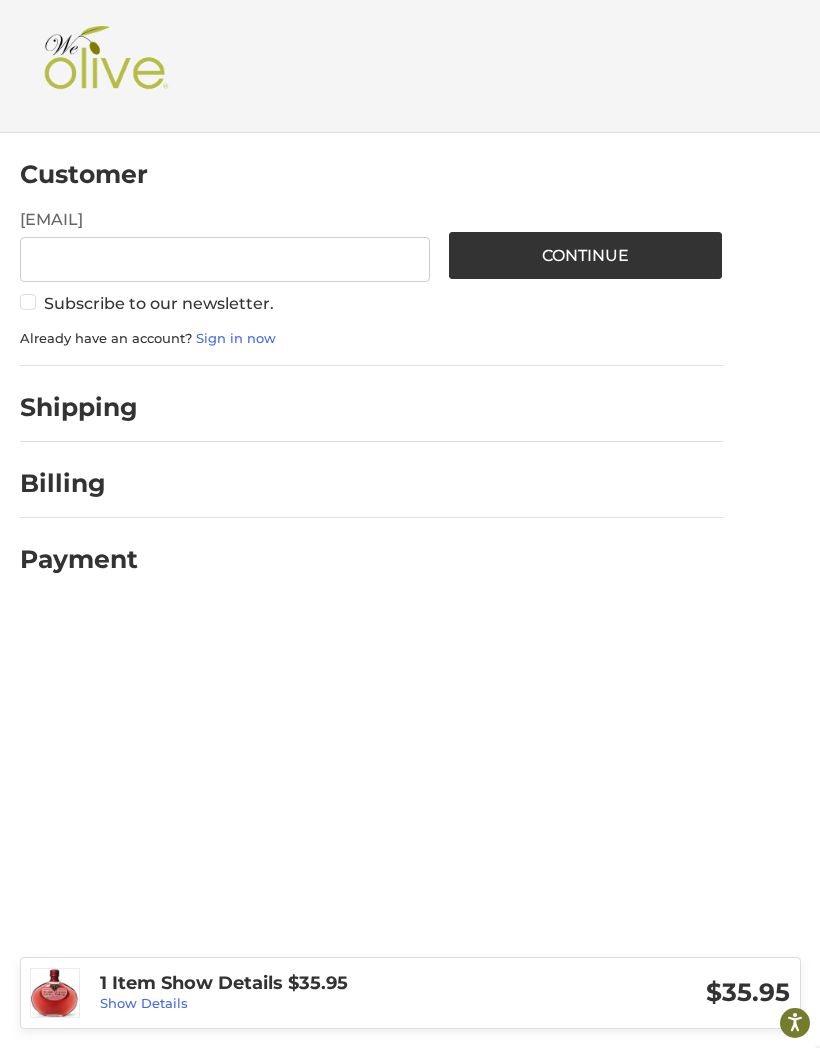 click on "Shipping" at bounding box center [79, 407] 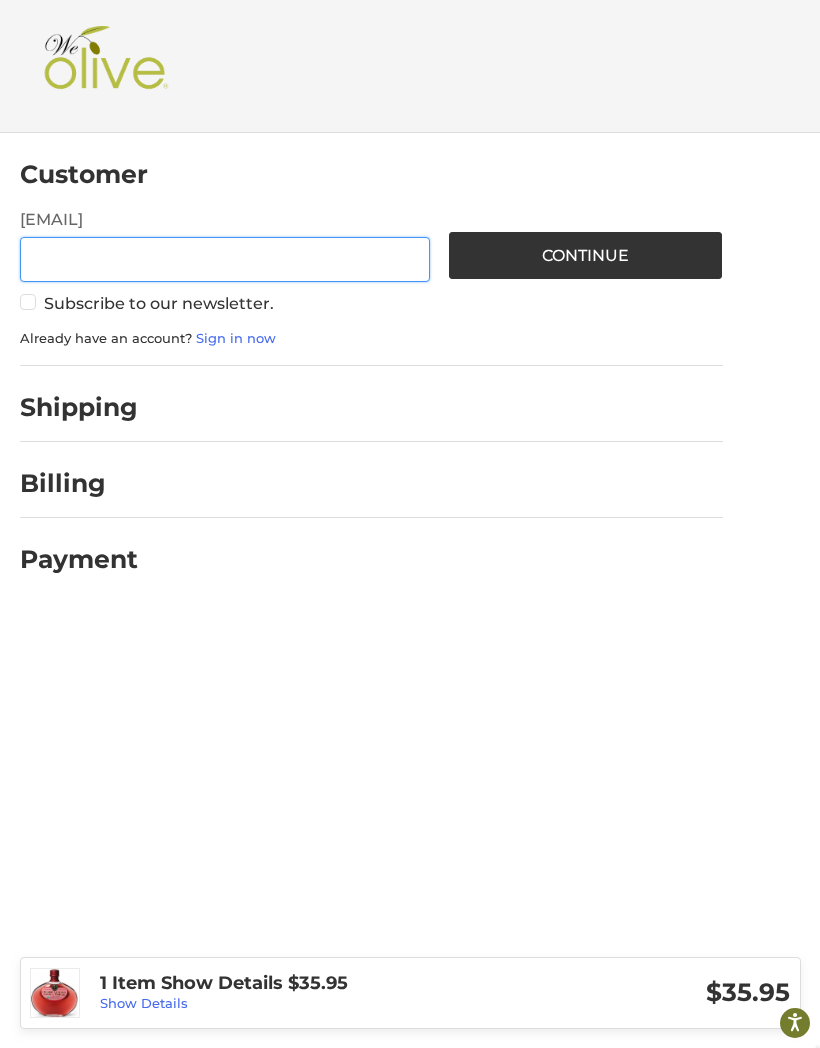 click on "[EMAIL]" at bounding box center (225, 259) 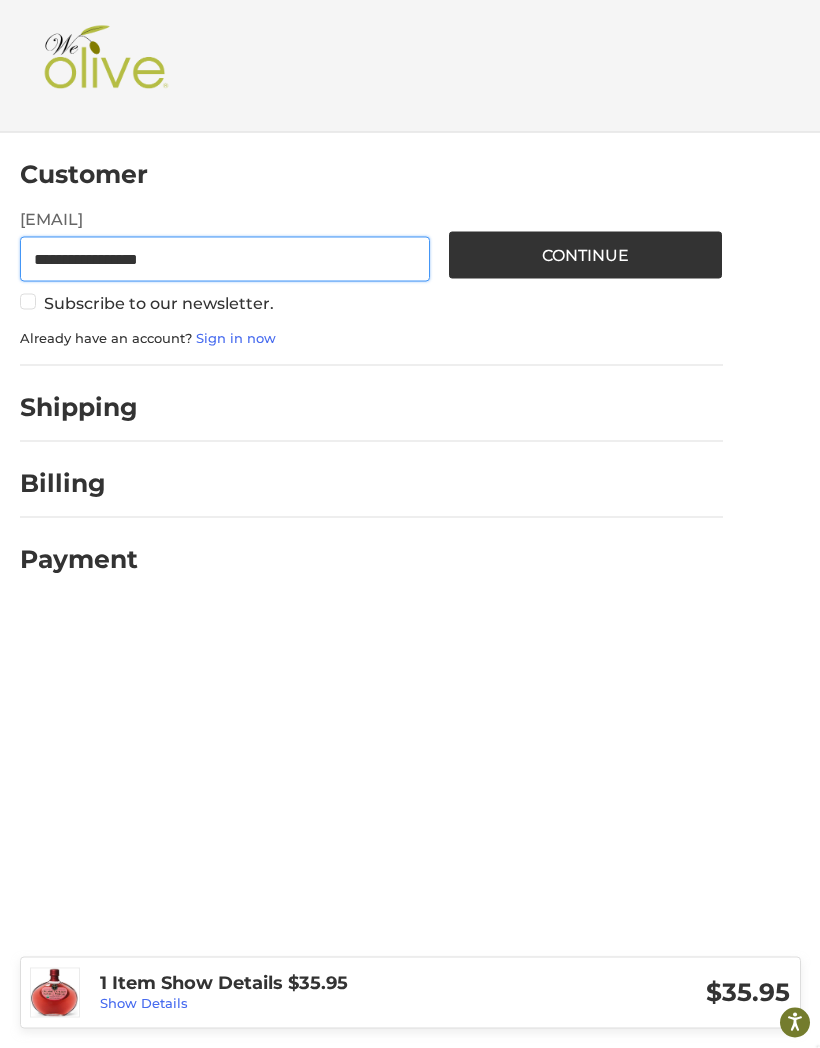 type on "**********" 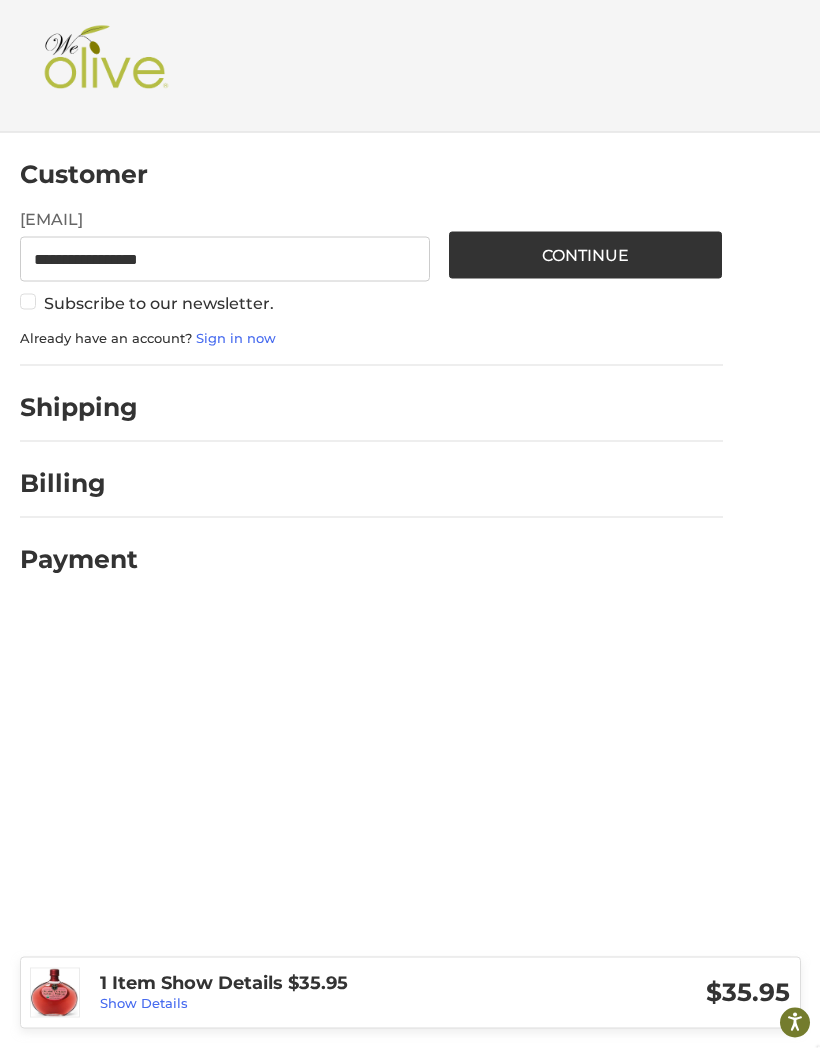 click on "Continue" at bounding box center (585, 255) 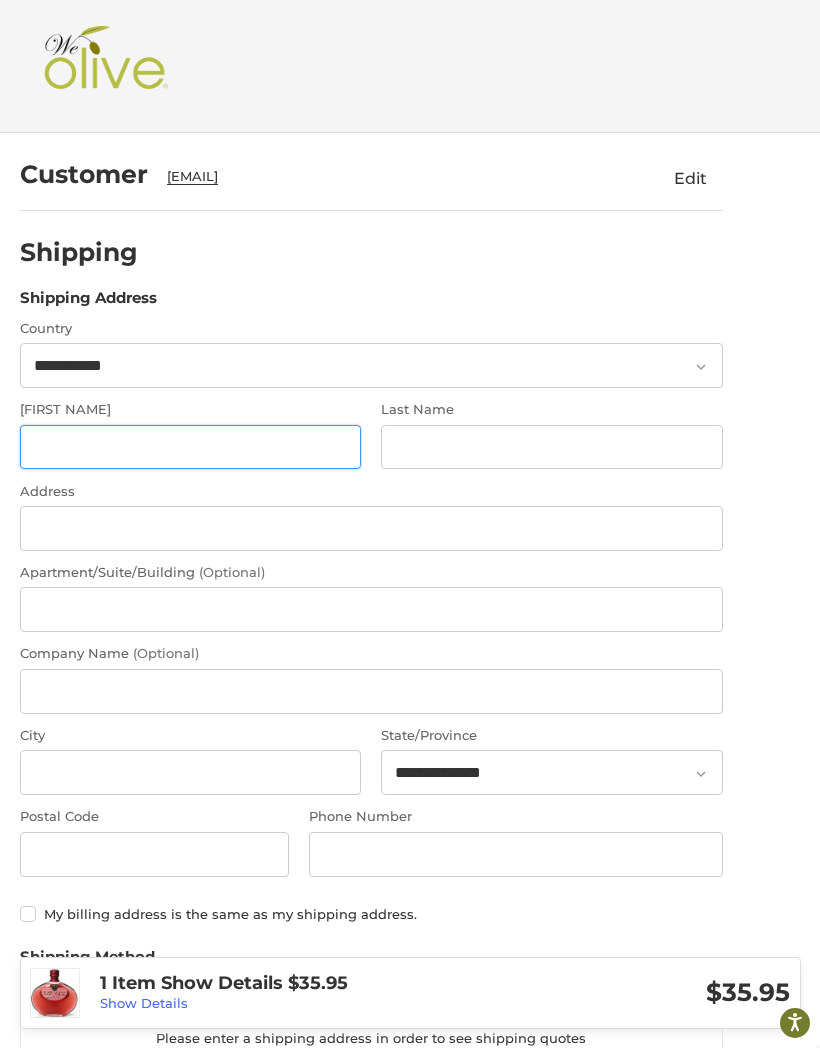 click on "[FIRST NAME]" at bounding box center (191, 447) 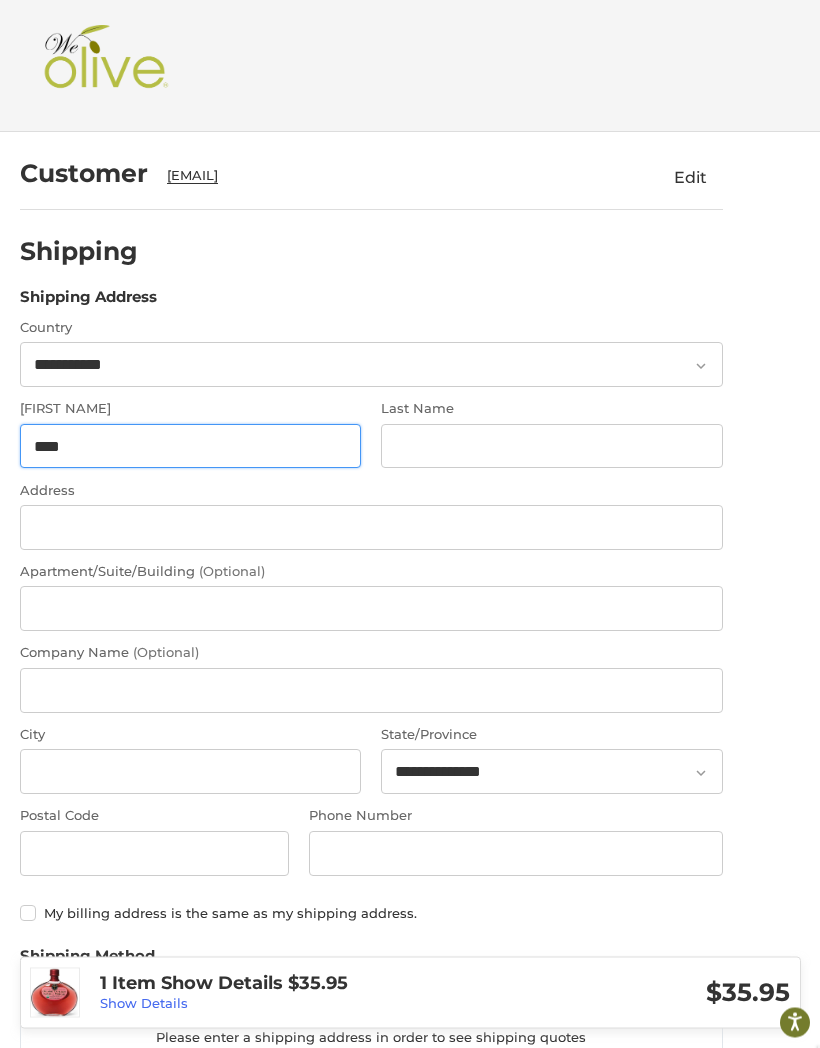 type on "****" 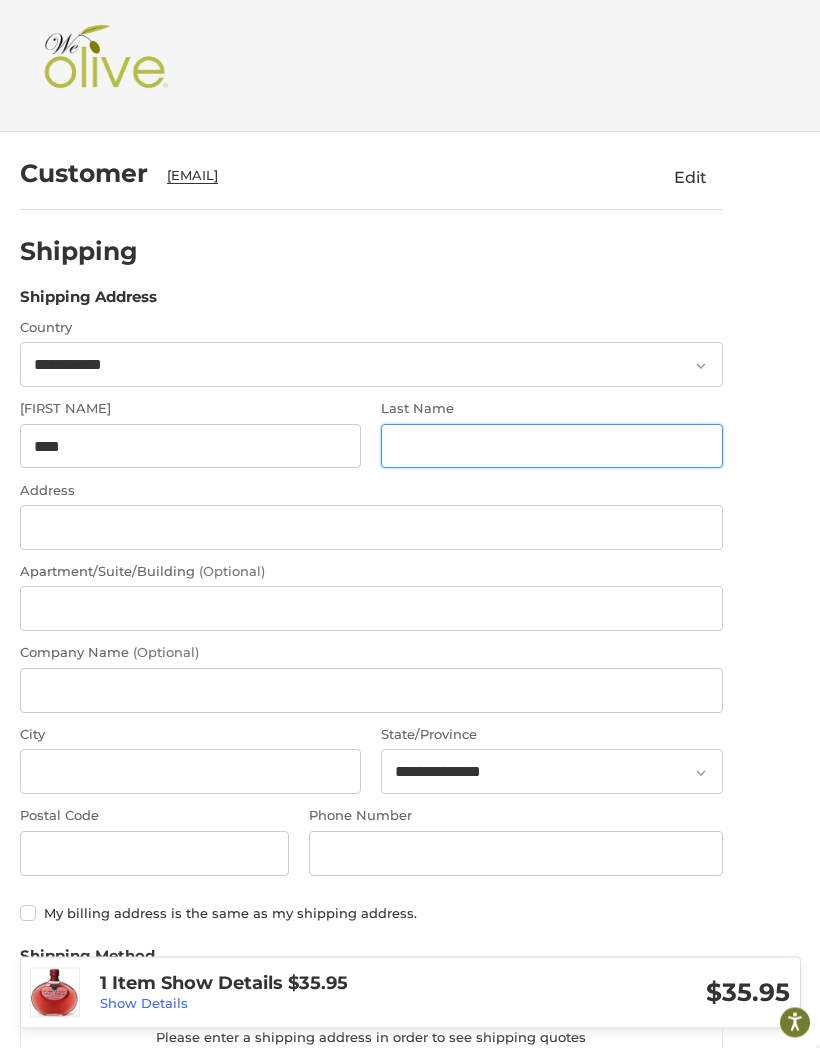 click on "Last Name" at bounding box center [552, 447] 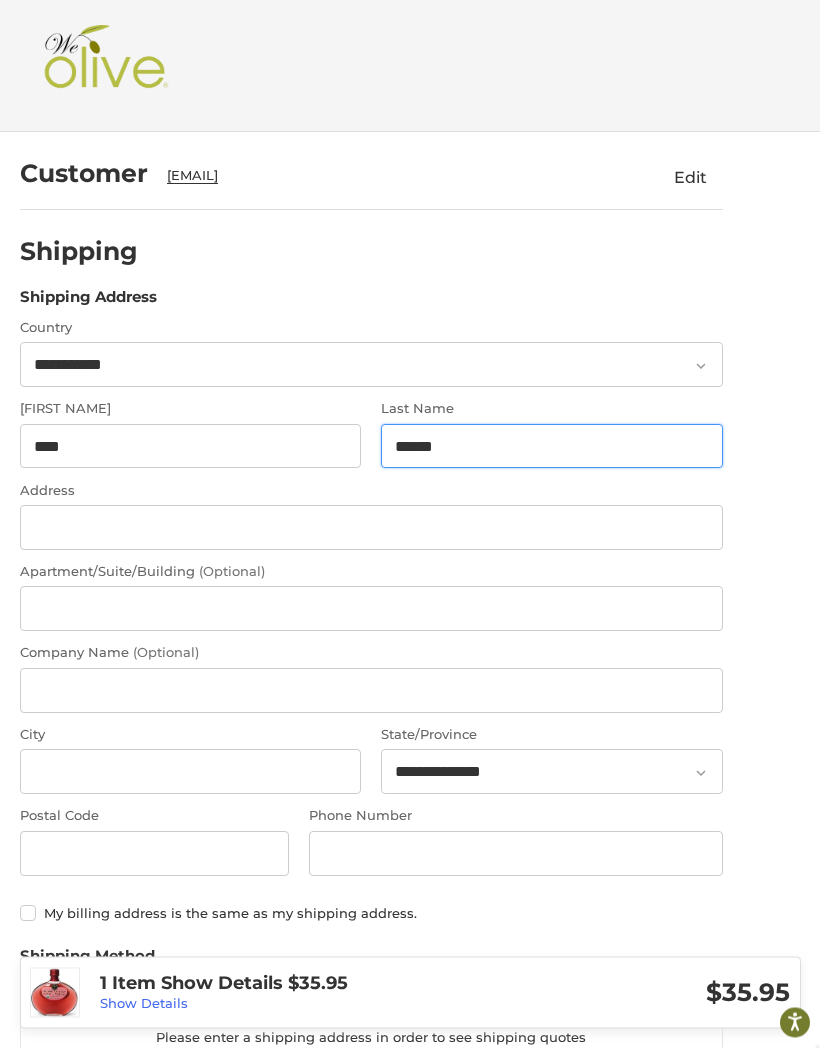 type on "******" 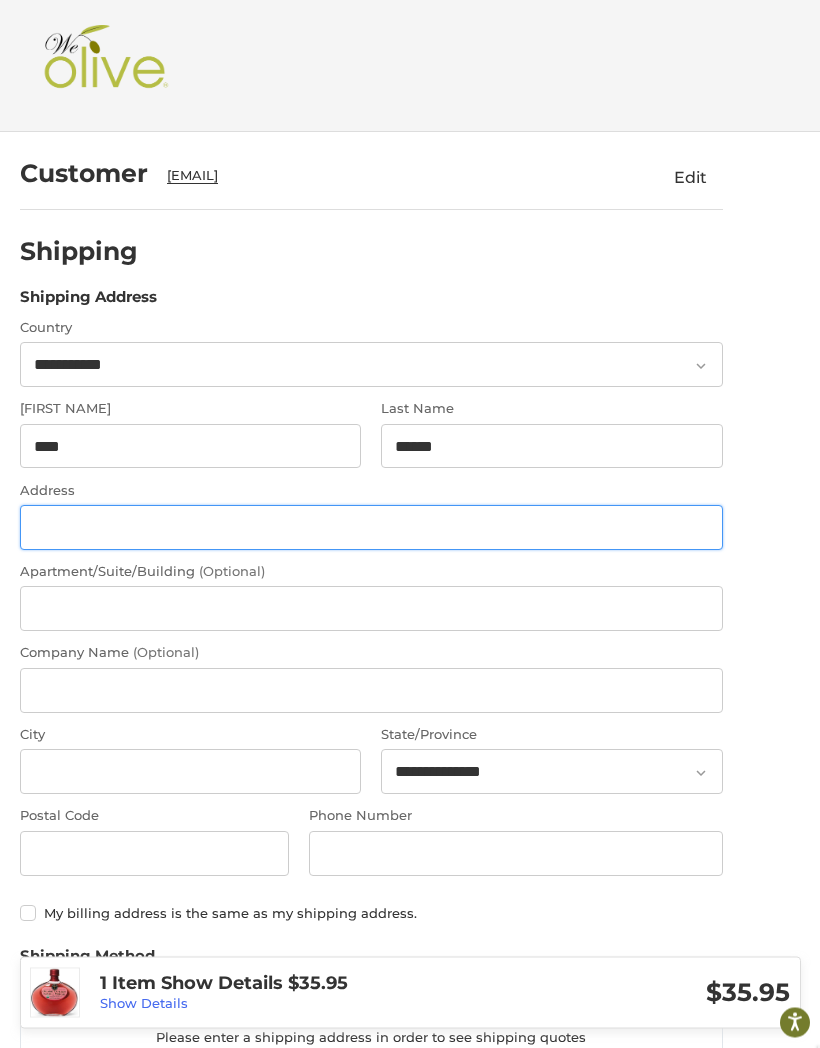 click on "Address" at bounding box center (371, 528) 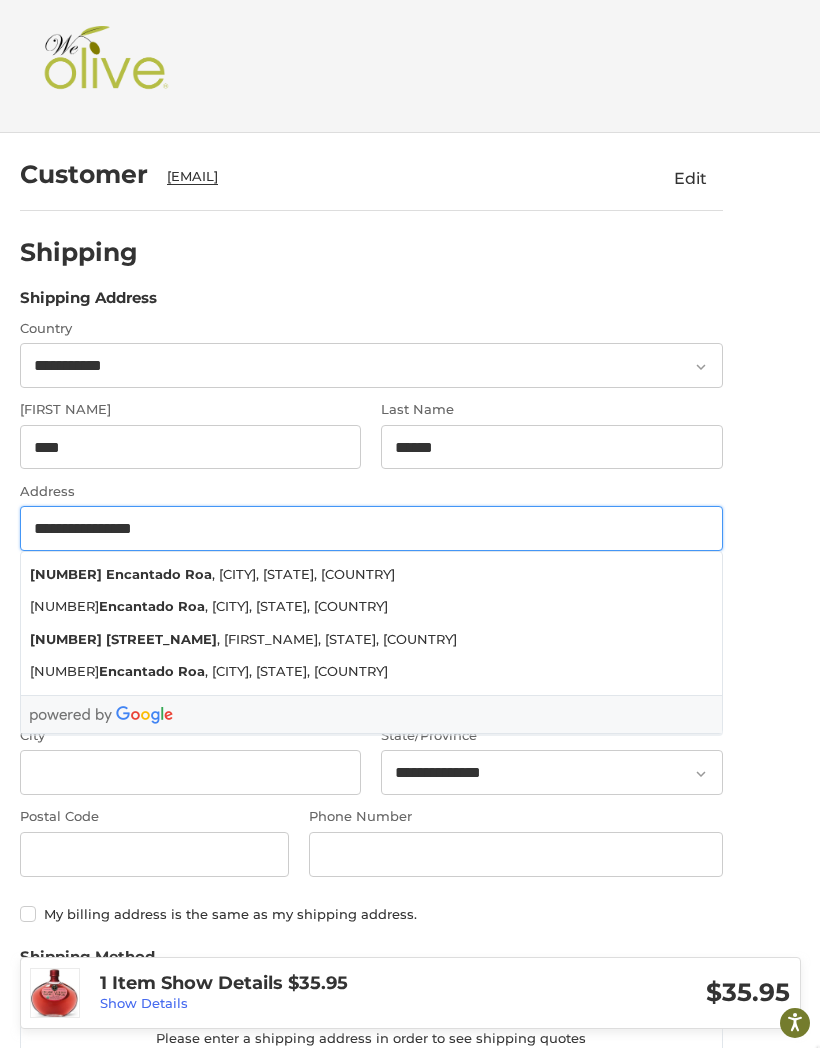 type on "**********" 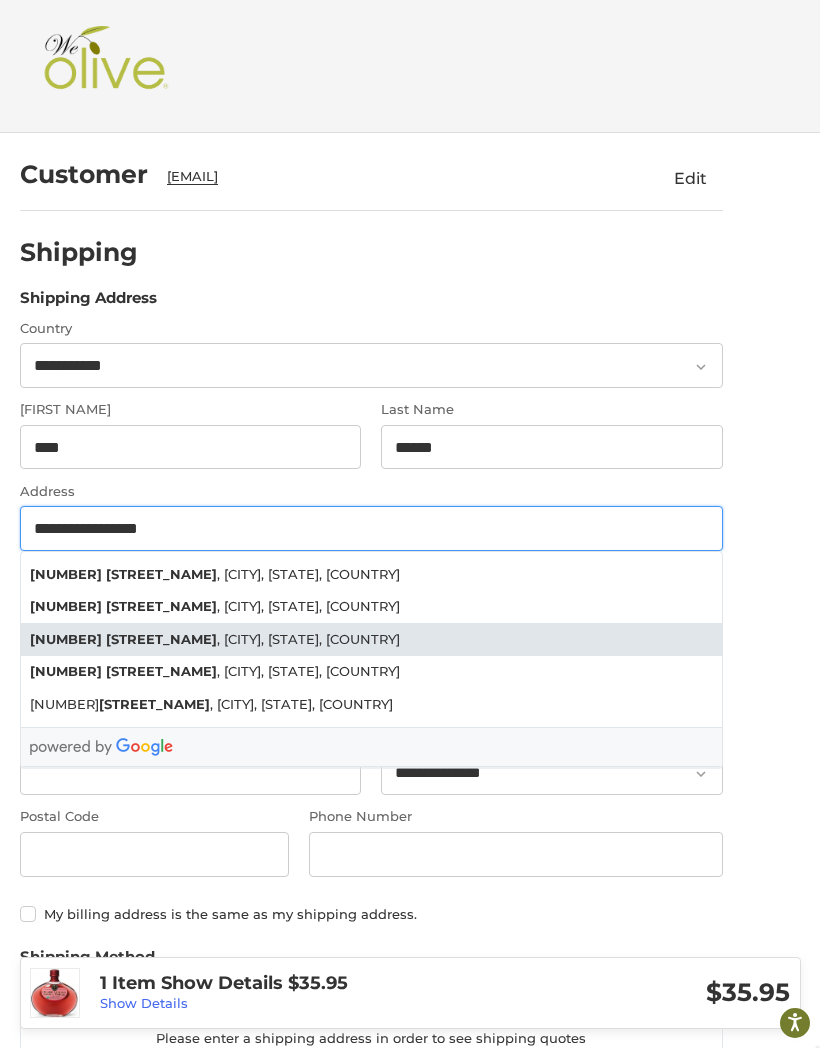 click on "[NUMBER]   [STREET_NAME] , [CITY], [STATE], [COUNTRY]" at bounding box center [371, 639] 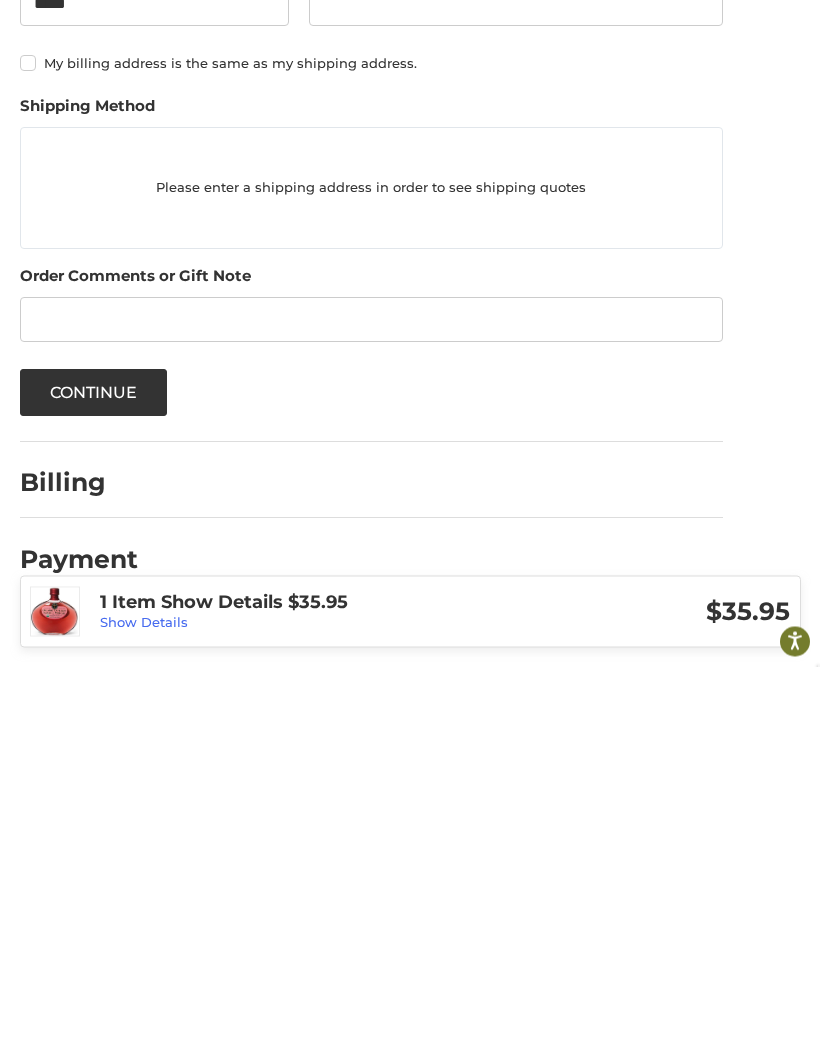 scroll, scrollTop: 493, scrollLeft: 0, axis: vertical 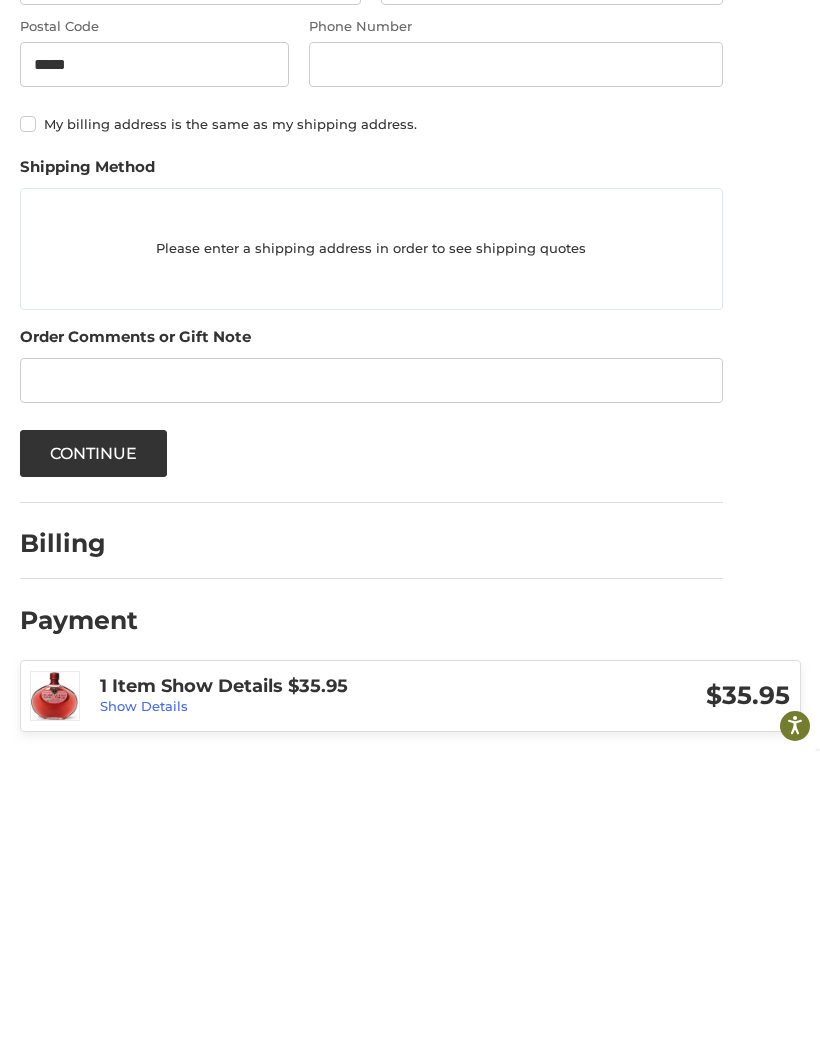 click on "Billing" at bounding box center [78, 840] 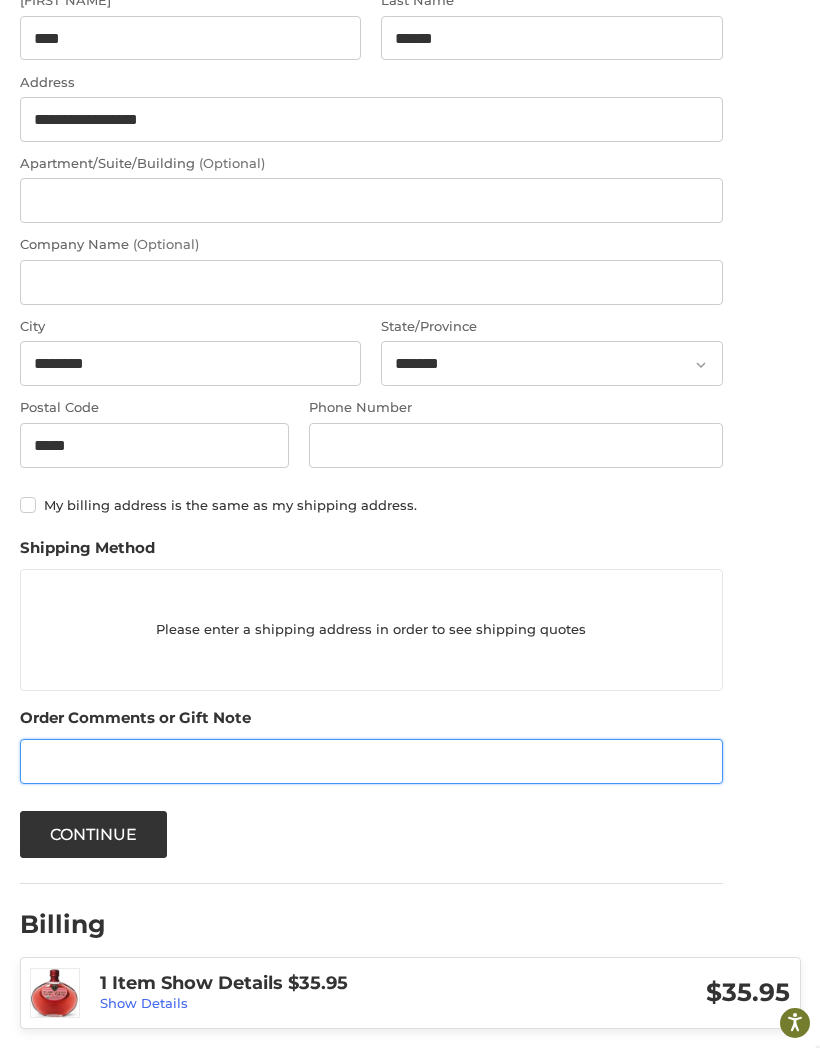 click on "Order Comments" at bounding box center (371, 761) 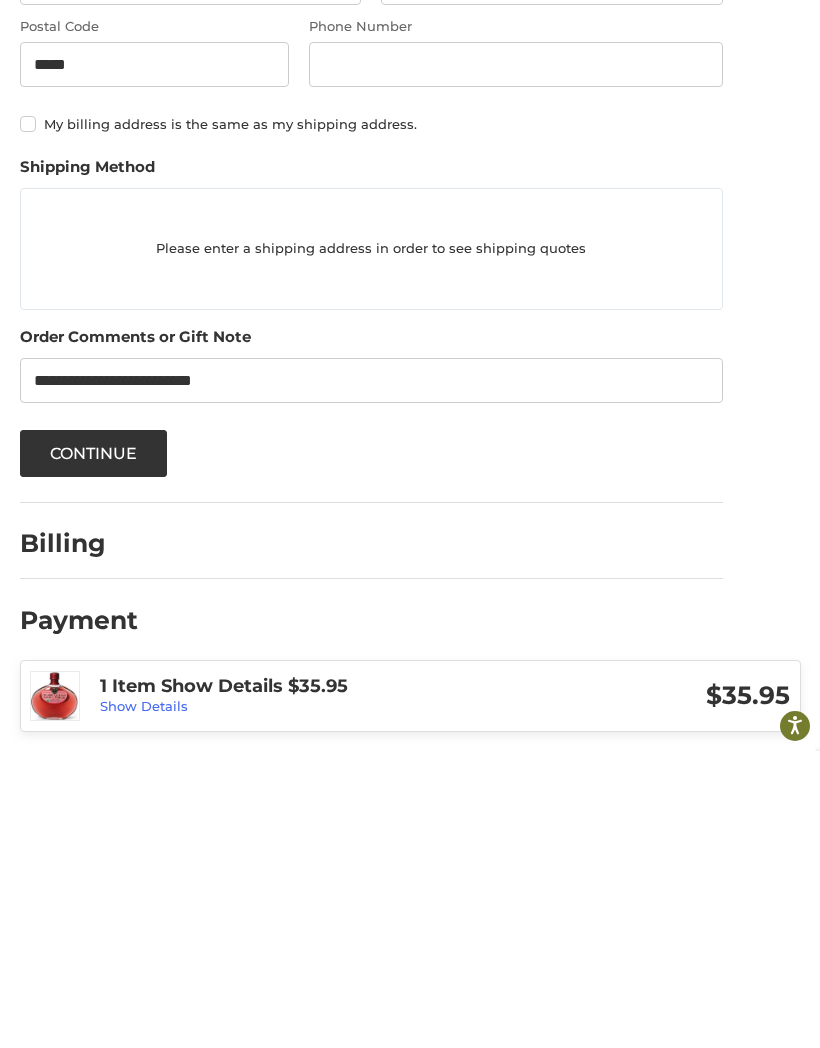 click on "Show Details" at bounding box center [144, 1003] 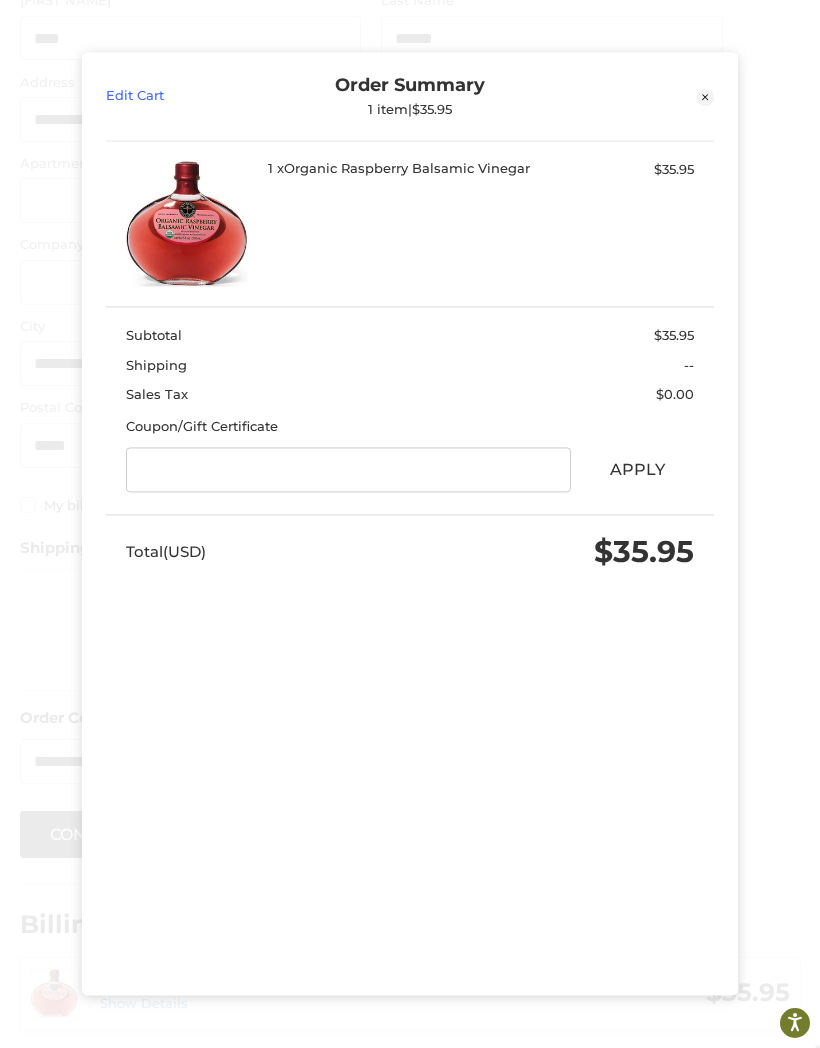 click at bounding box center [705, 97] 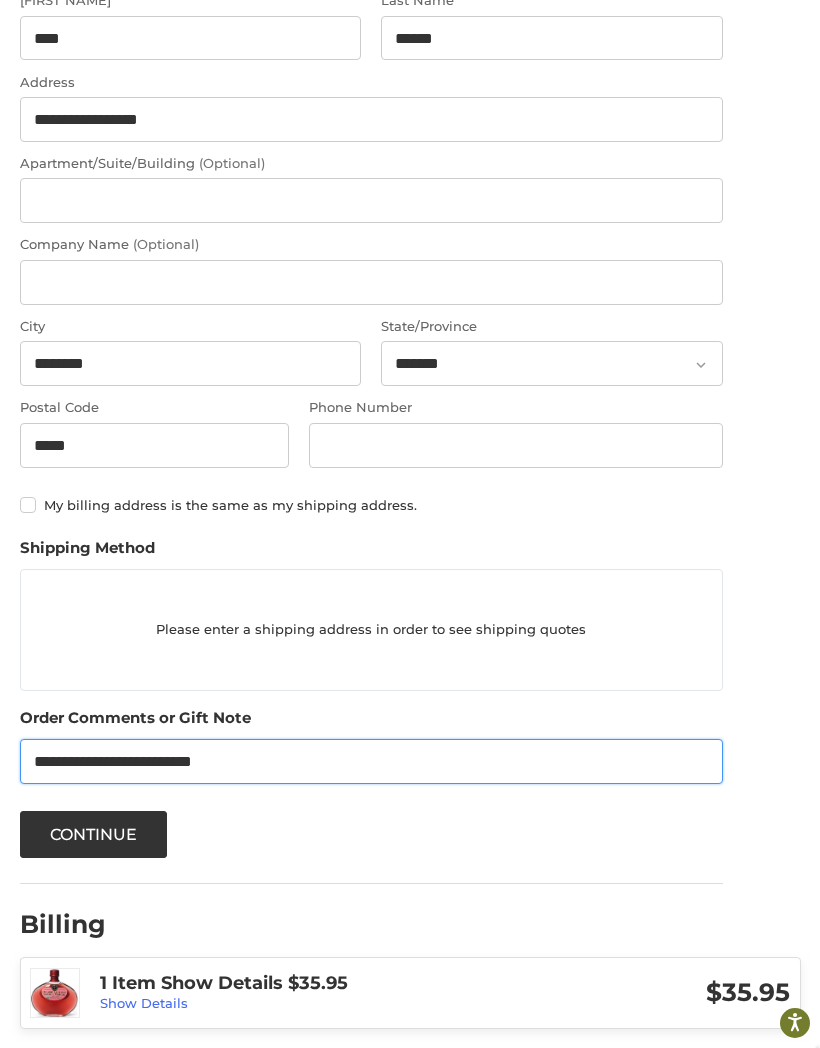 click on "**********" at bounding box center [371, 761] 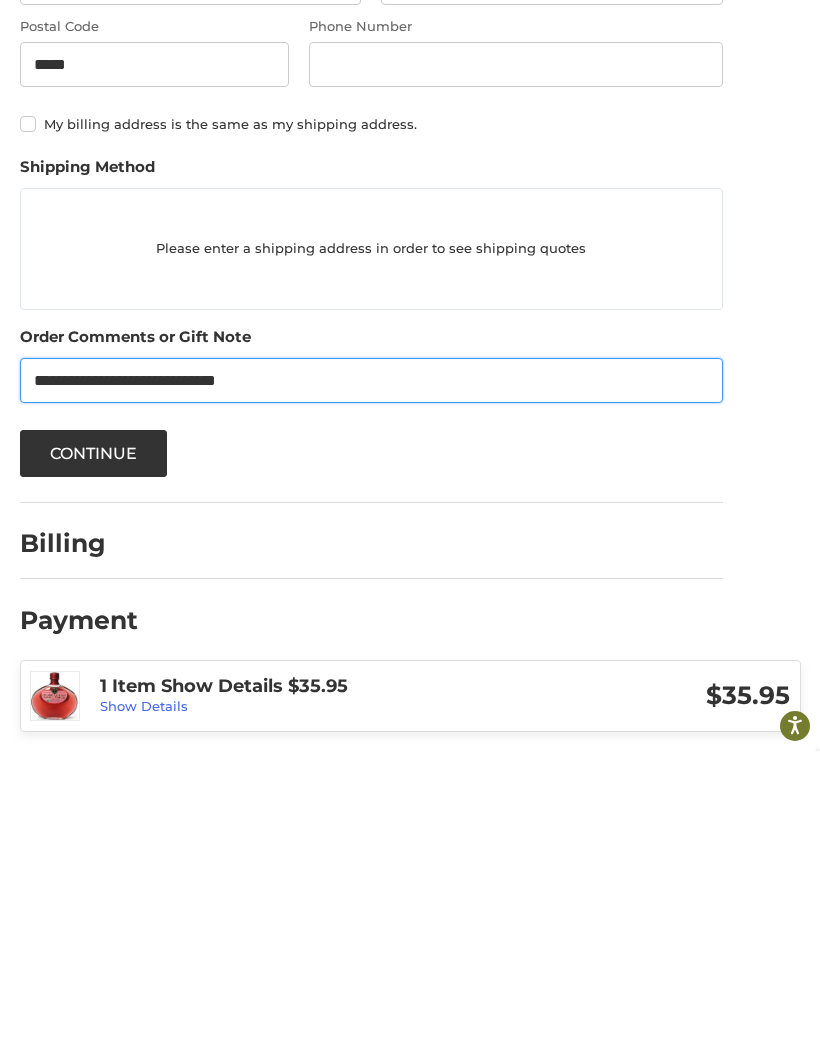 click on "**********" at bounding box center (371, 677) 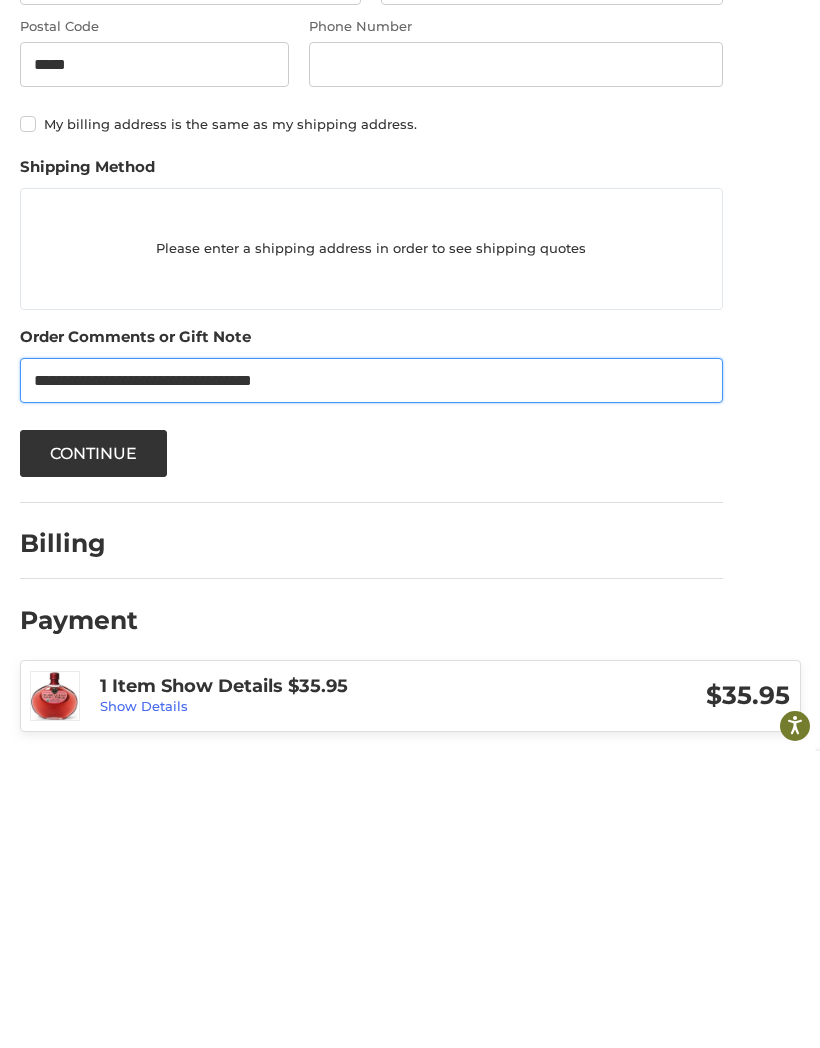 click on "**********" at bounding box center [371, 677] 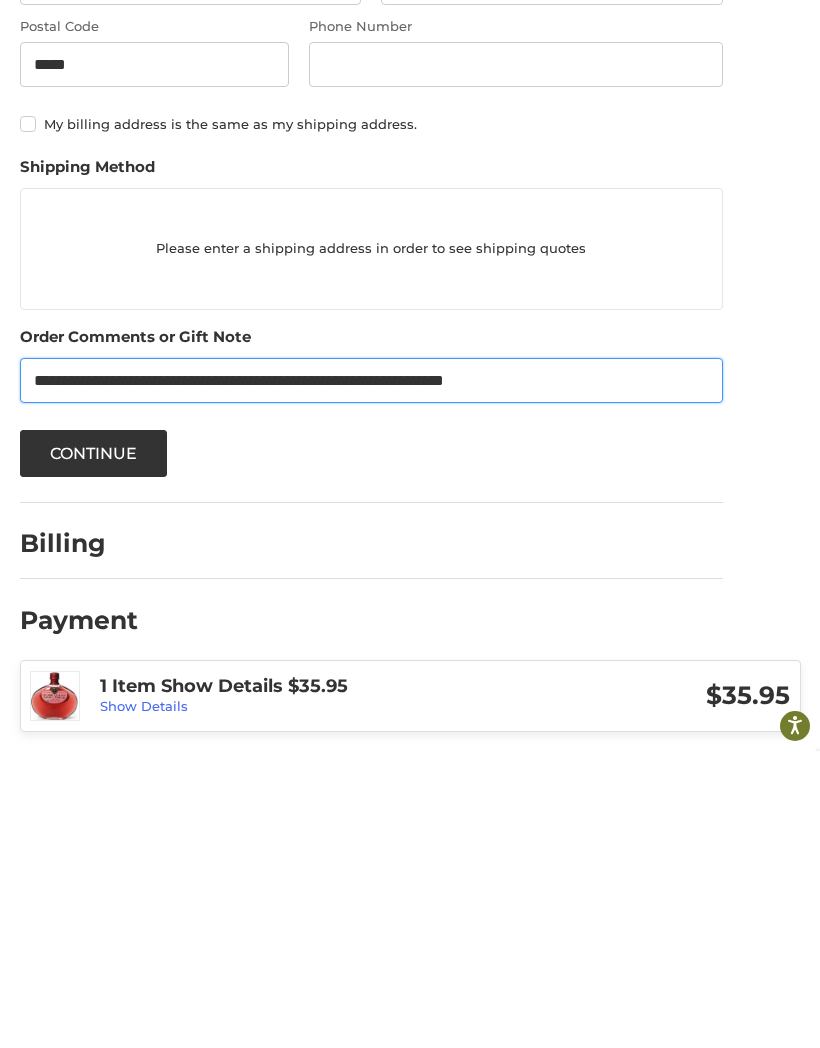 click on "**********" at bounding box center (371, 677) 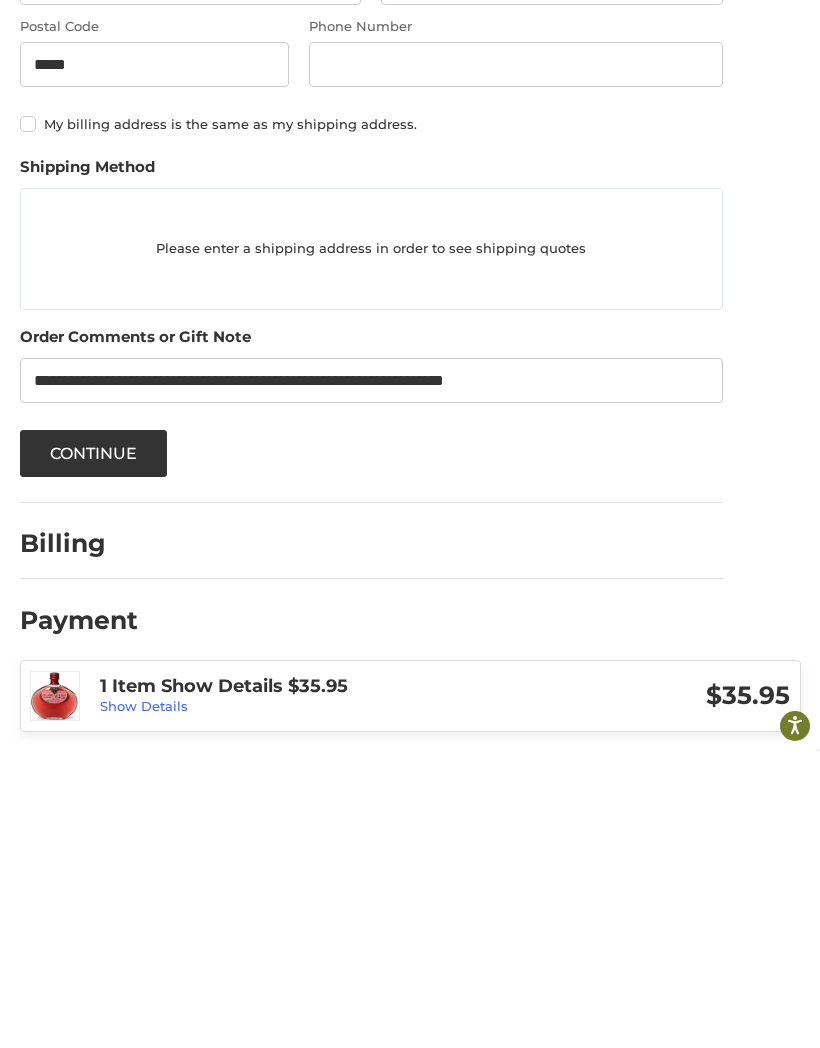 click on "**********" at bounding box center (410, 295) 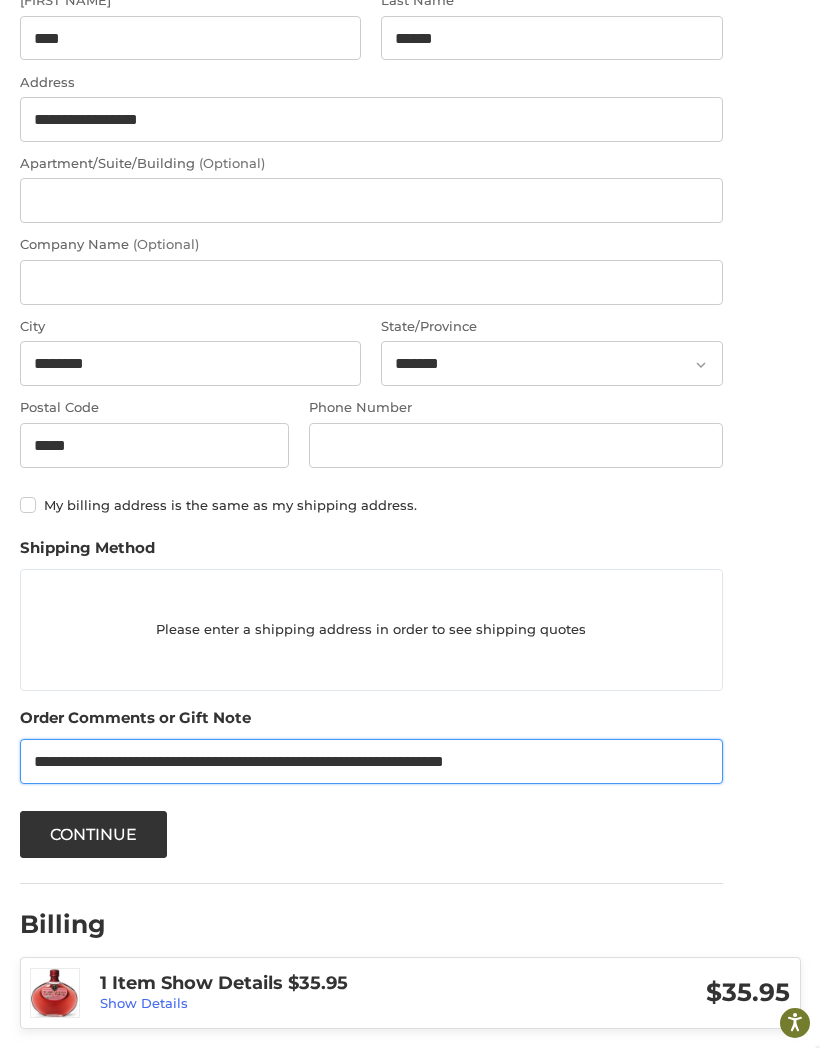 click on "**********" at bounding box center [371, 761] 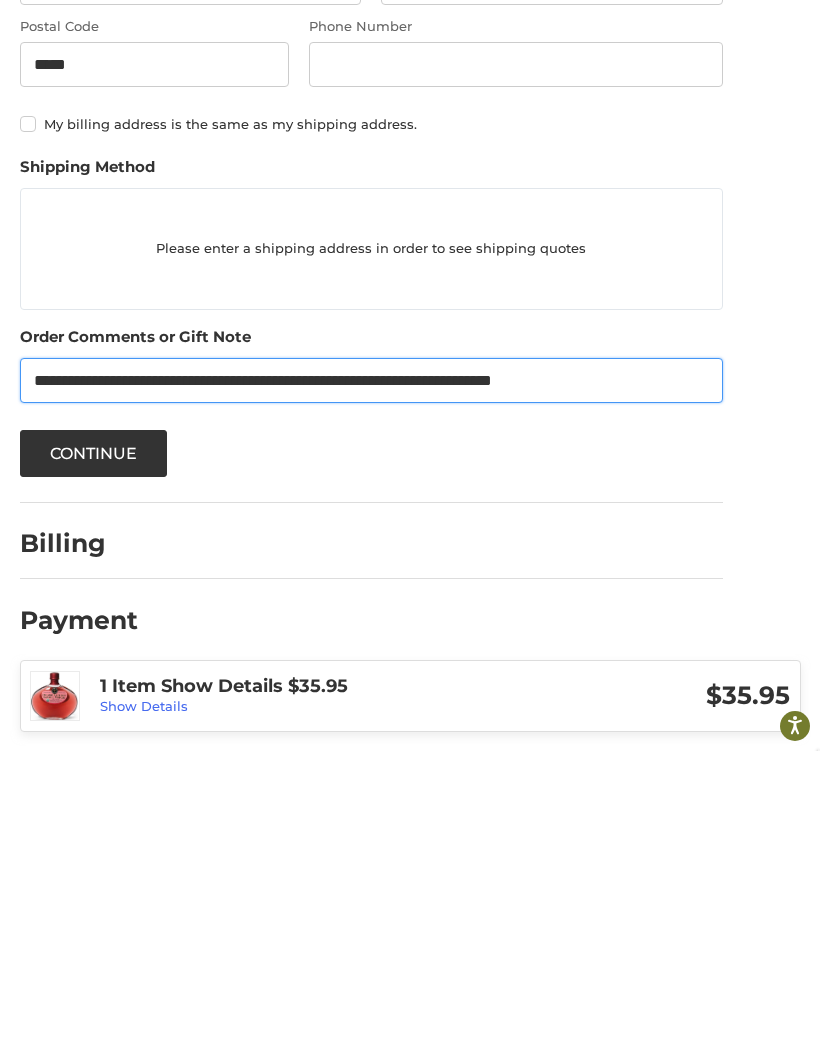 type on "**********" 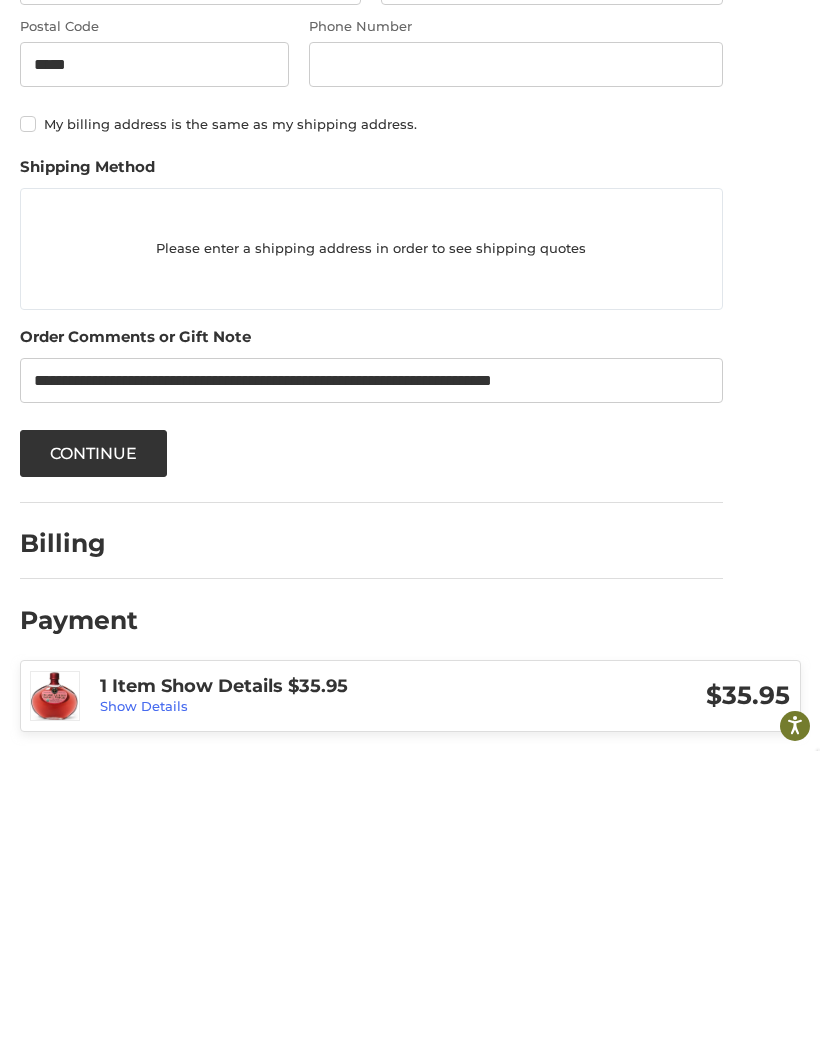 click on "**********" at bounding box center (410, 295) 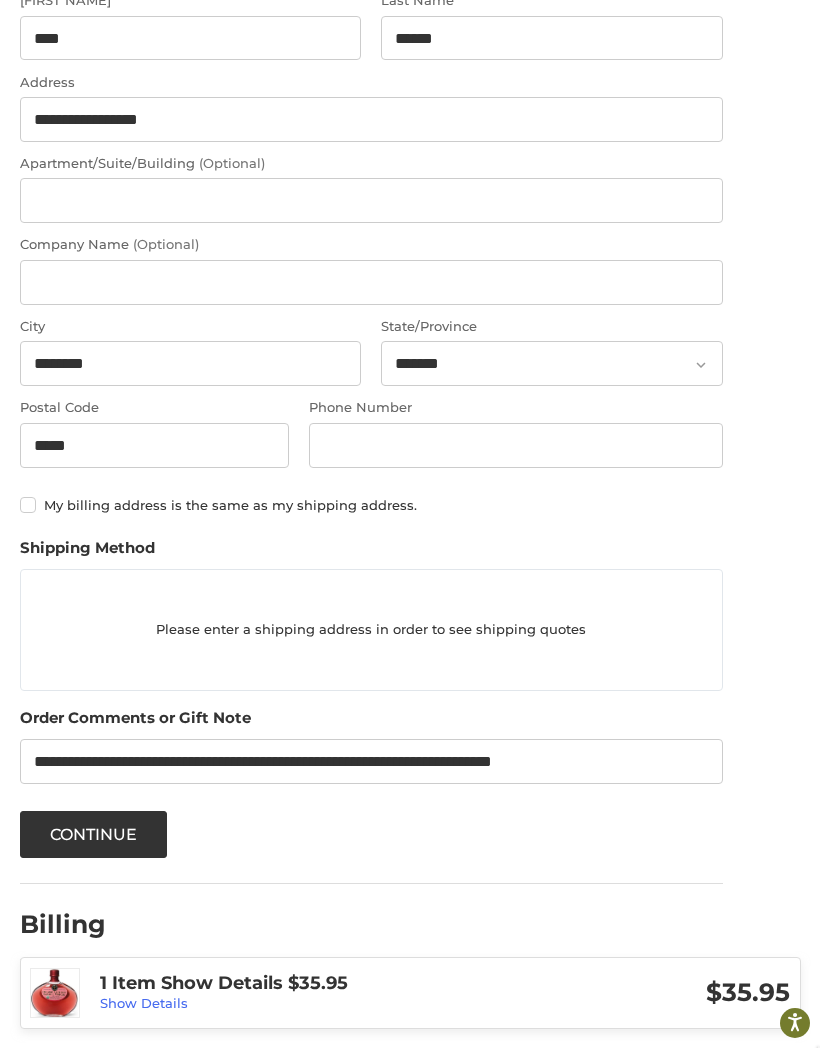 click on "Continue" at bounding box center [94, 834] 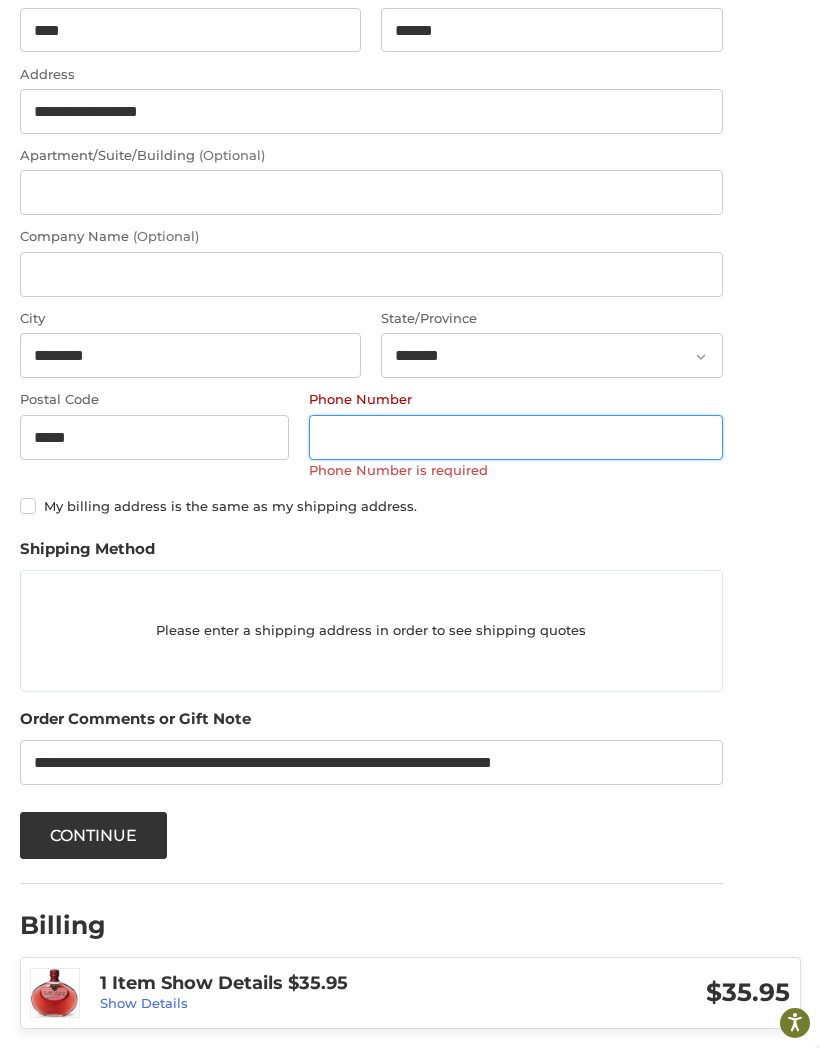 scroll, scrollTop: 501, scrollLeft: 0, axis: vertical 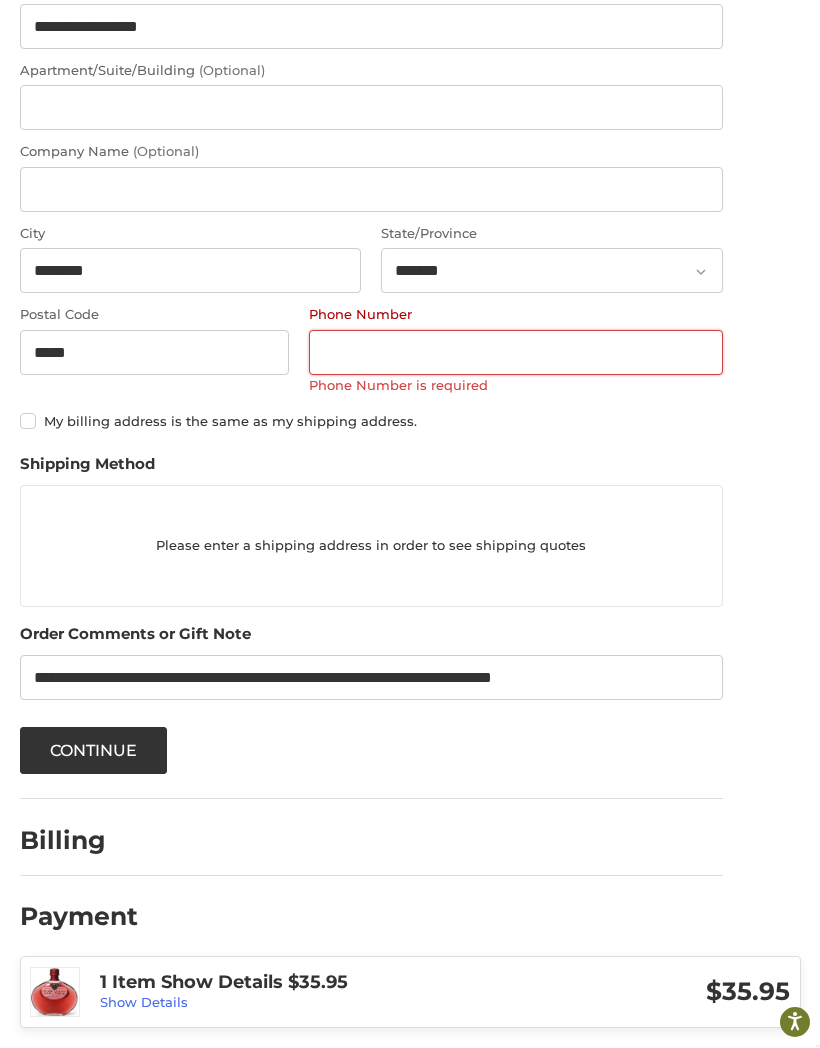 click on "Continue" at bounding box center [94, 751] 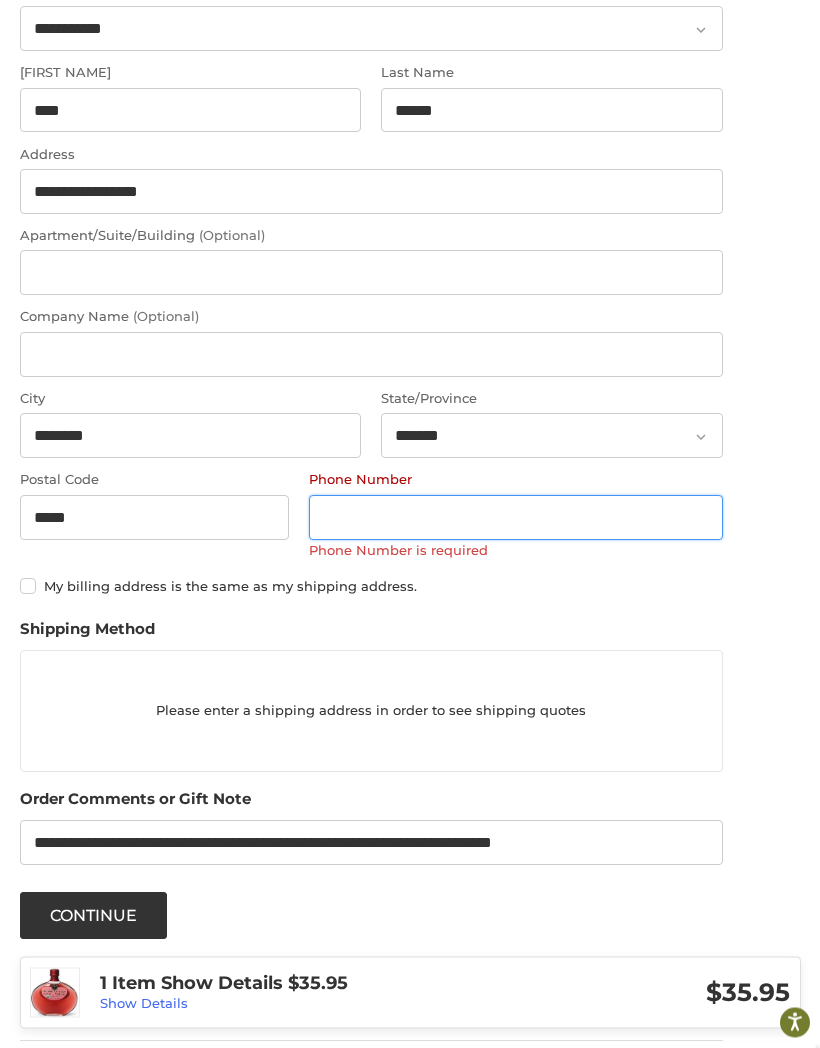 scroll, scrollTop: 327, scrollLeft: 0, axis: vertical 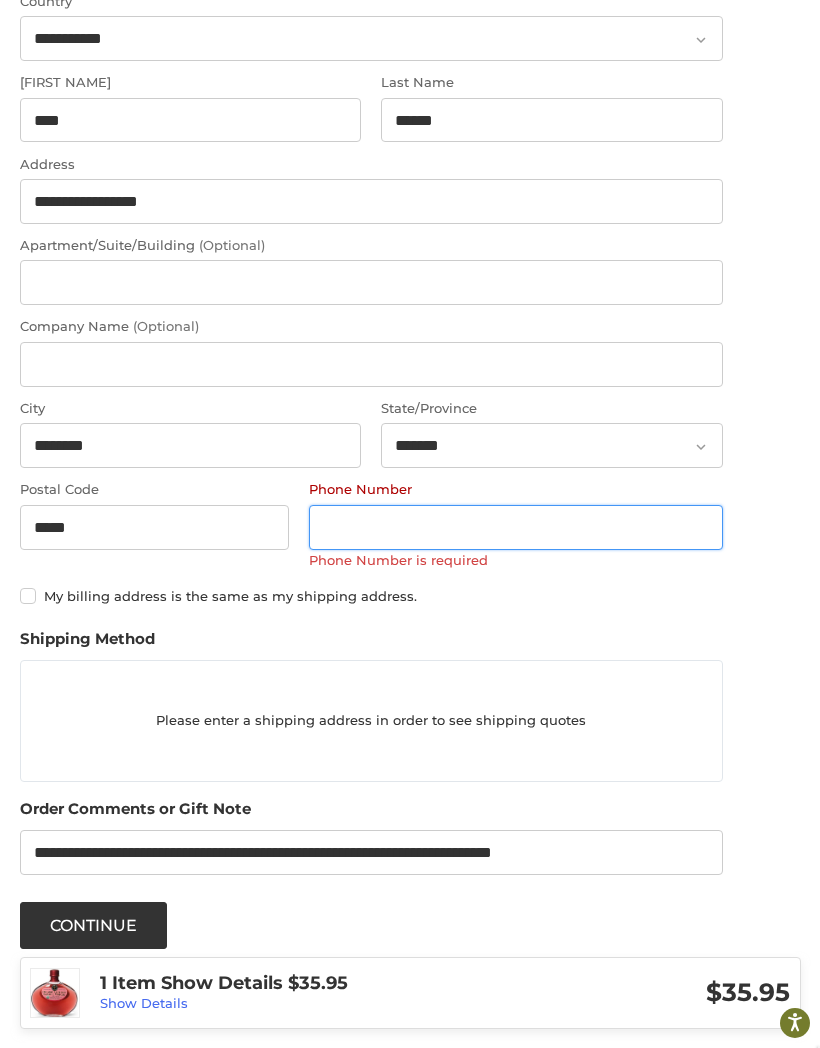 click on "Phone Number" at bounding box center (516, 527) 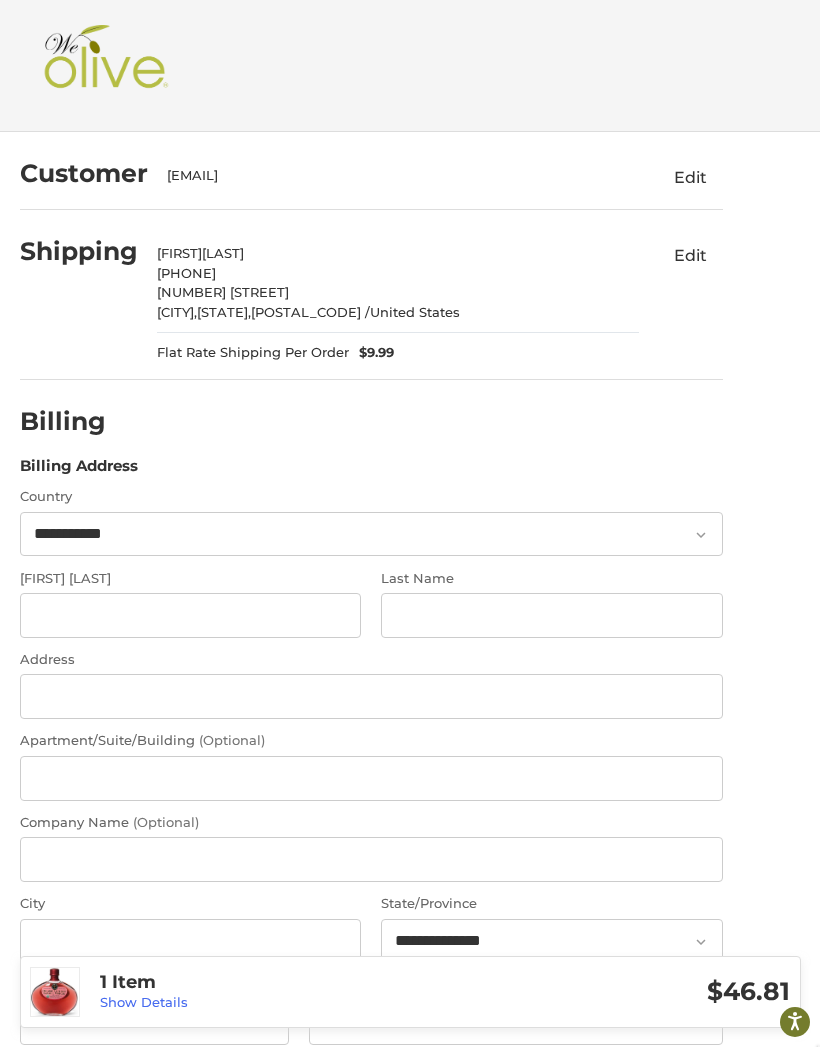 scroll, scrollTop: 1, scrollLeft: 0, axis: vertical 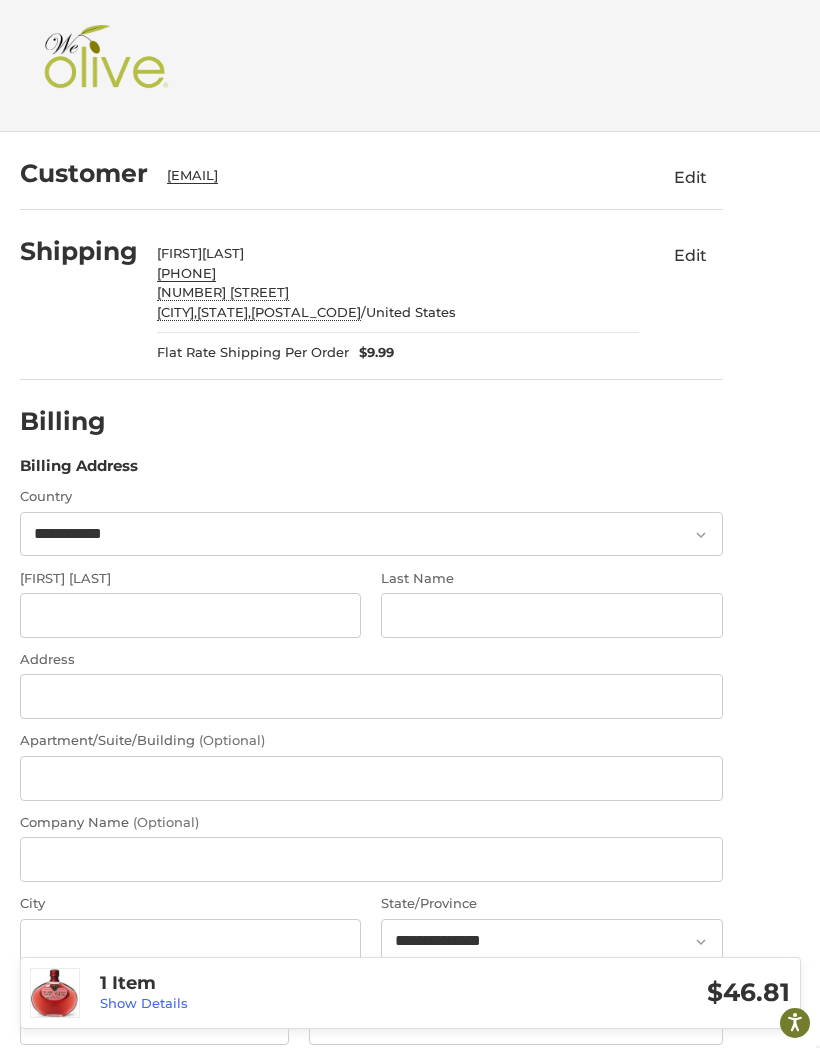 click on "Edit" at bounding box center [691, 255] 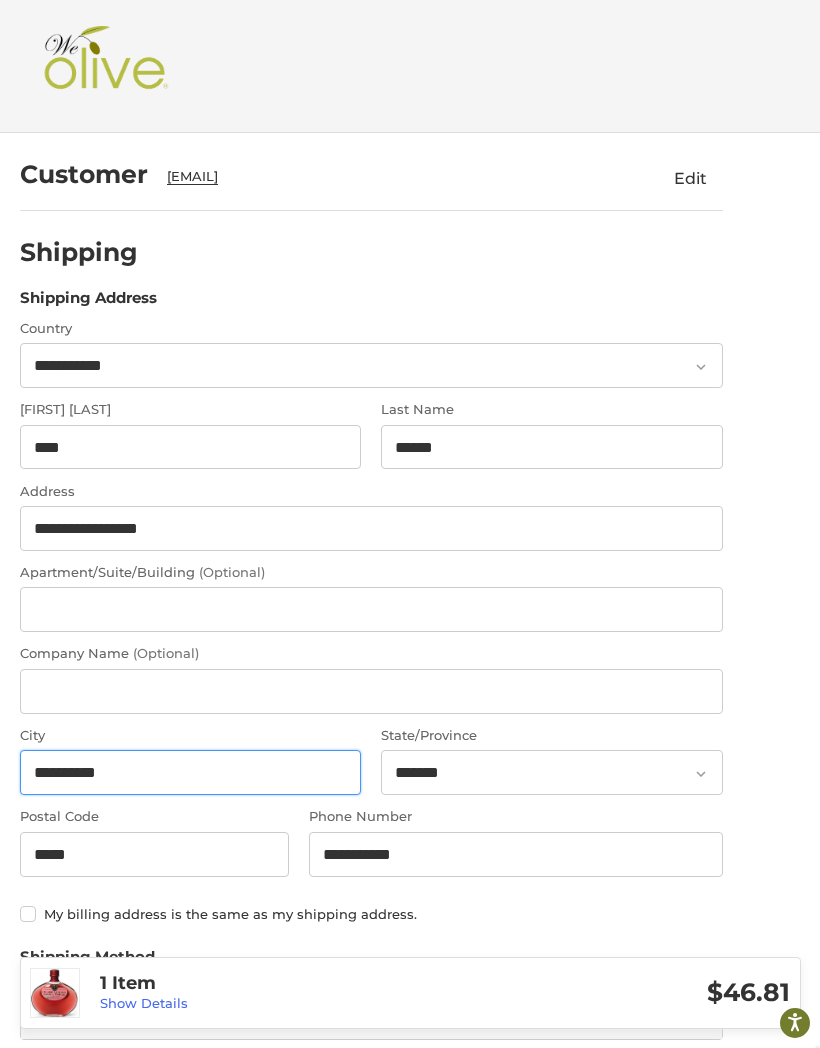 click on "**********" at bounding box center (191, 772) 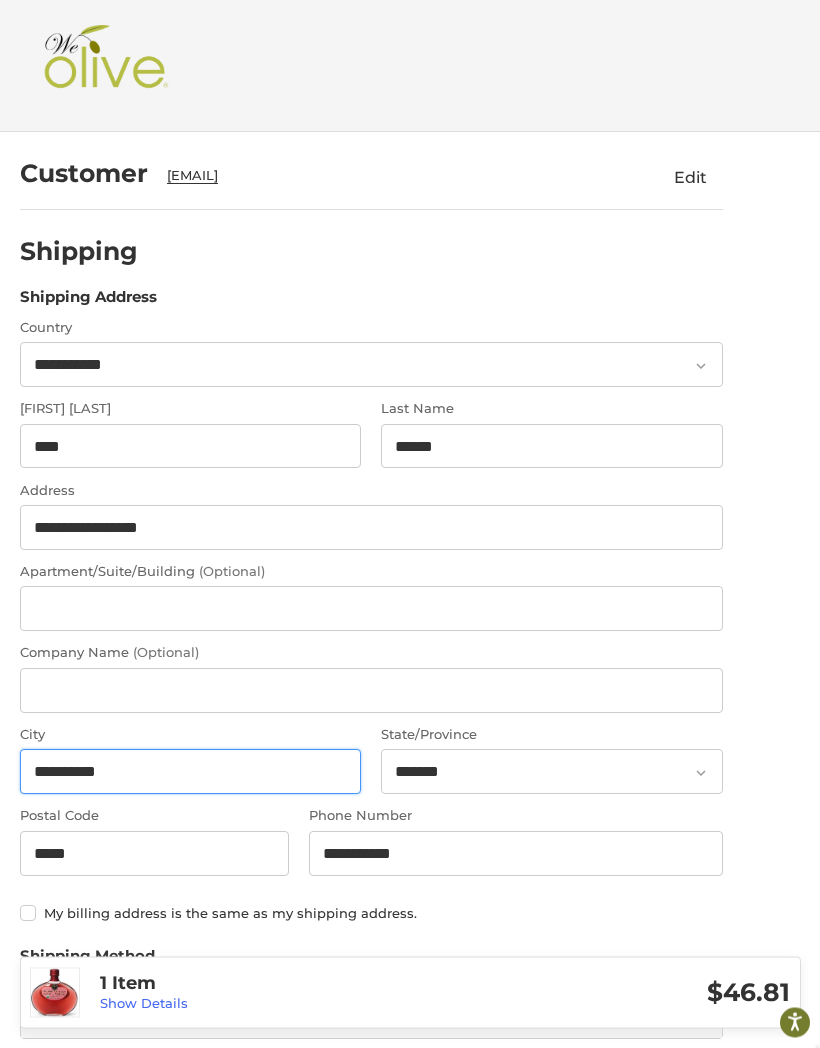 scroll, scrollTop: 56, scrollLeft: 0, axis: vertical 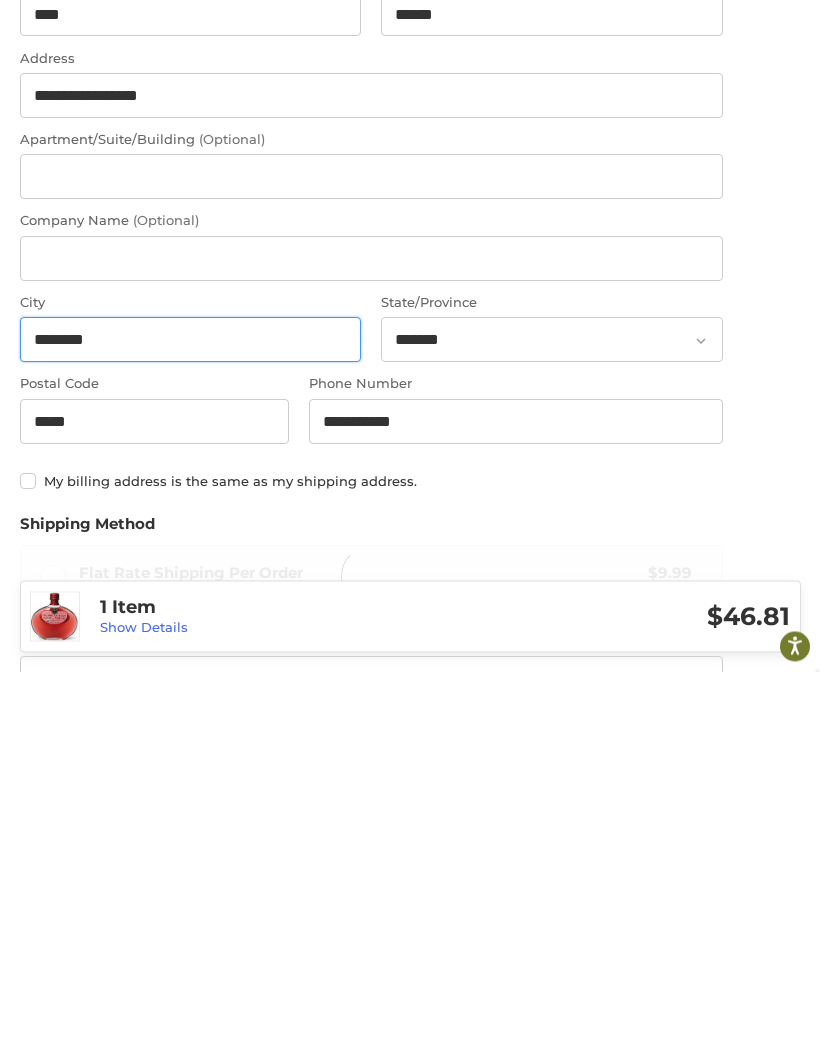 type on "********" 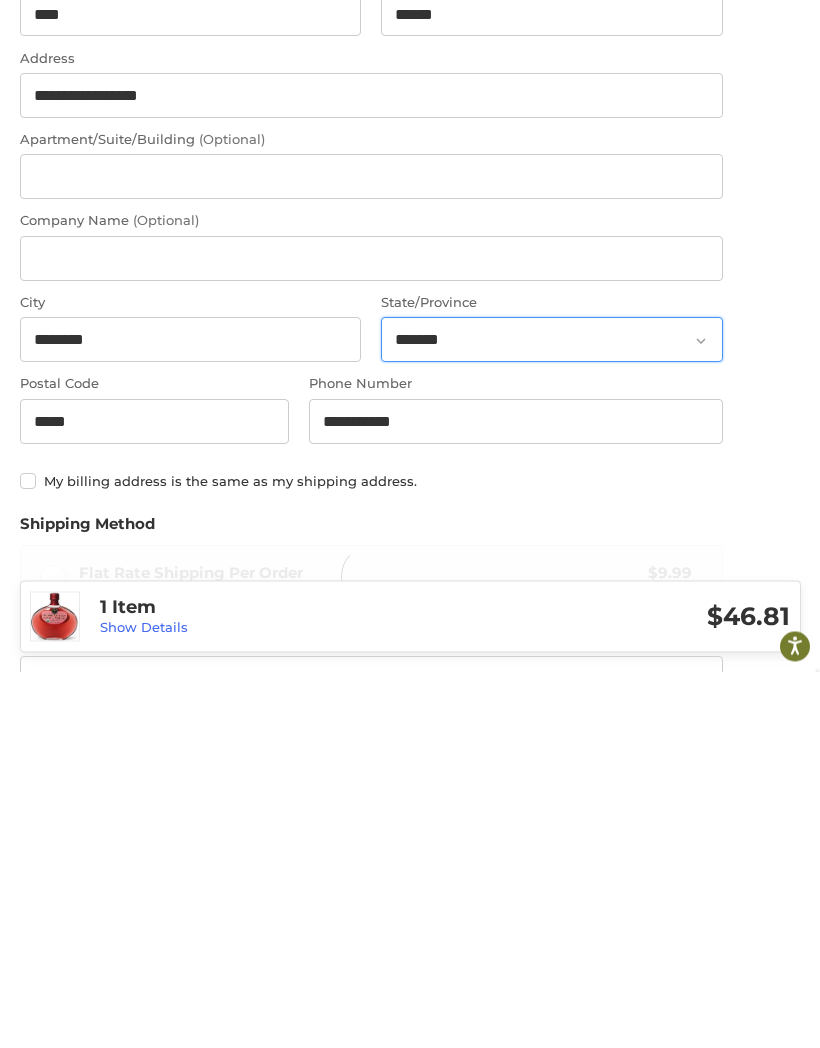 click on "**********" at bounding box center [552, 716] 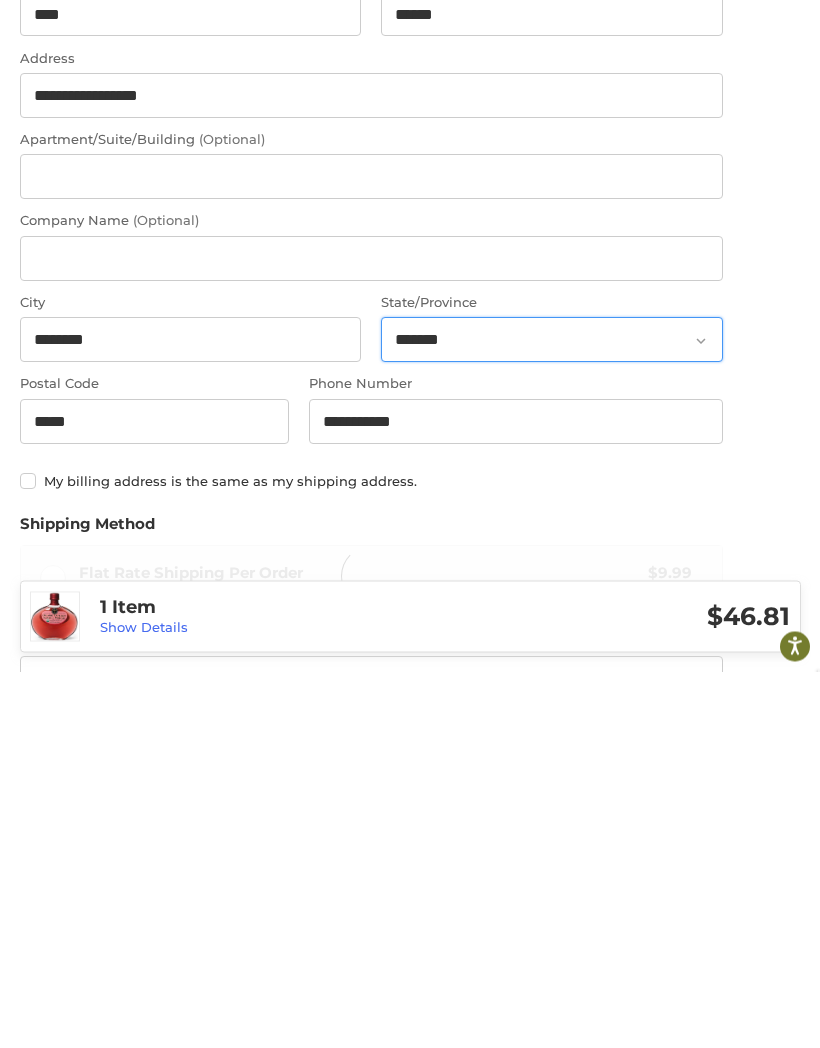 scroll, scrollTop: 433, scrollLeft: 0, axis: vertical 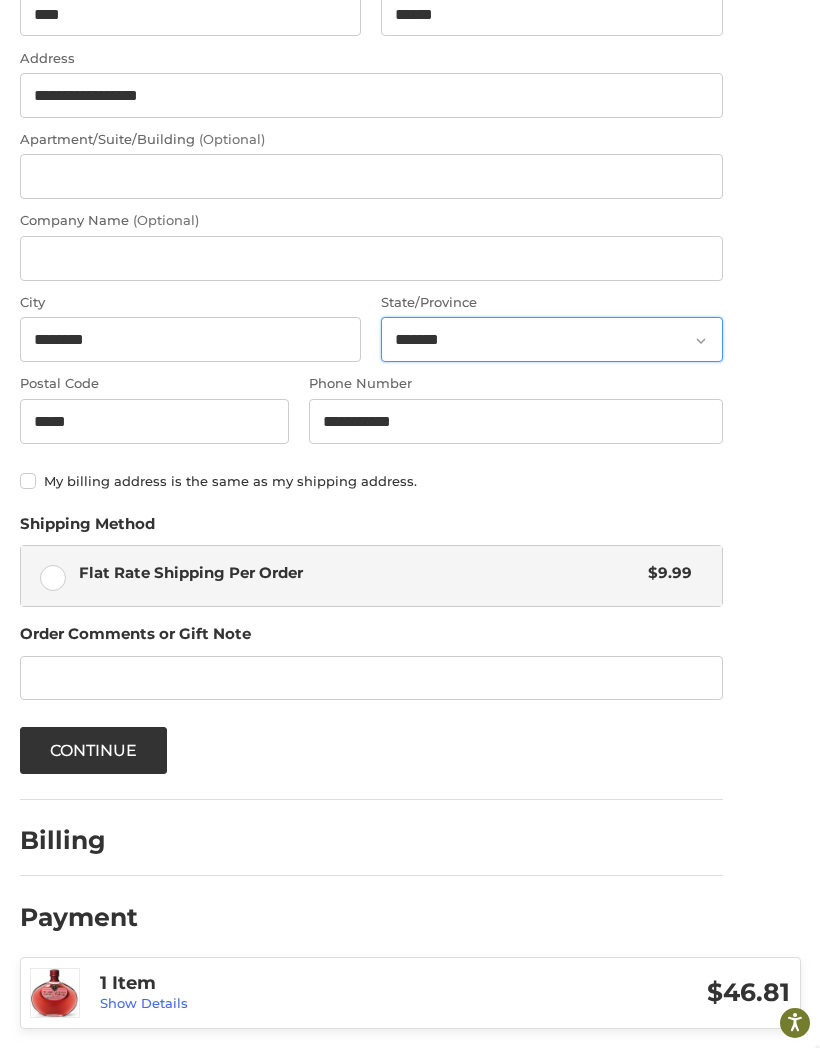 select on "**" 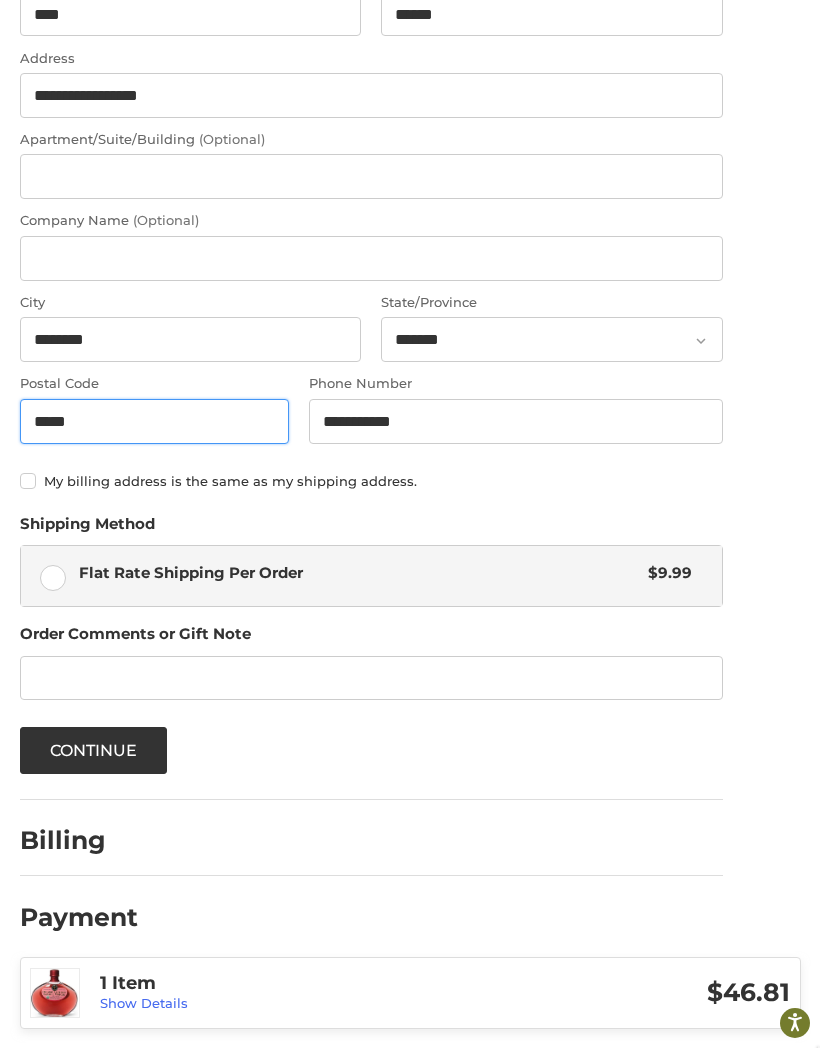 click on "*****" at bounding box center (155, 421) 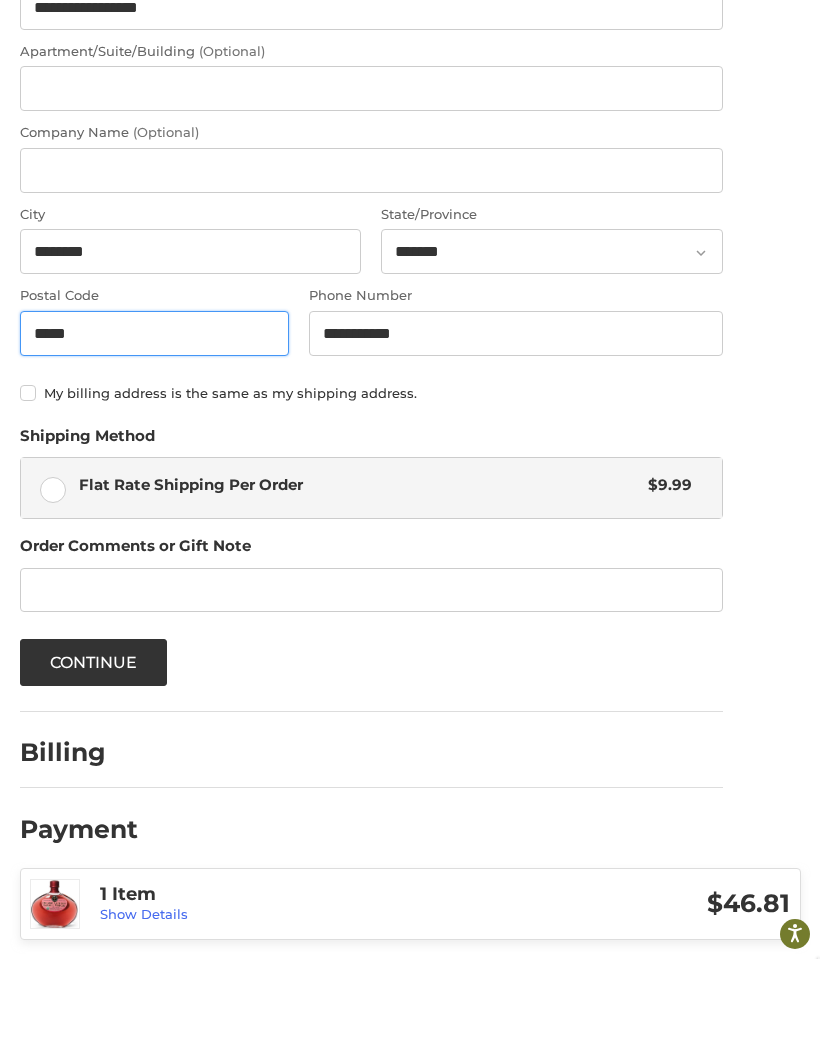 type on "*****" 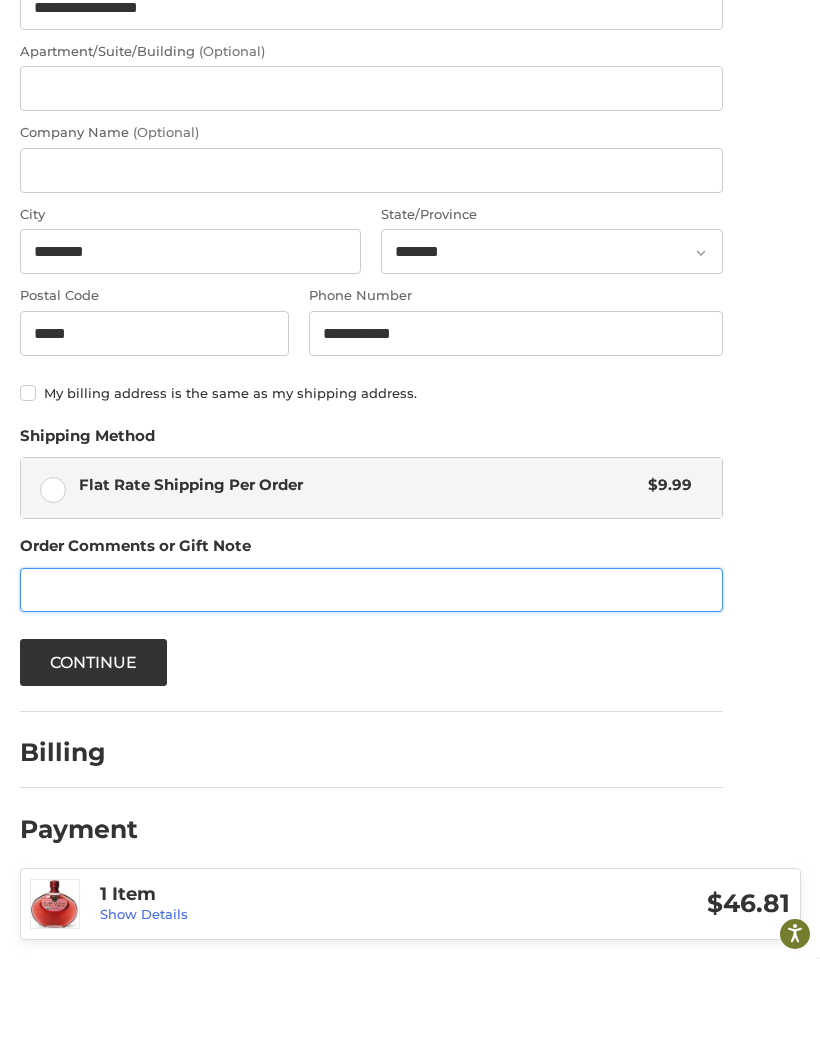 click on "Order Comments" at bounding box center [371, 679] 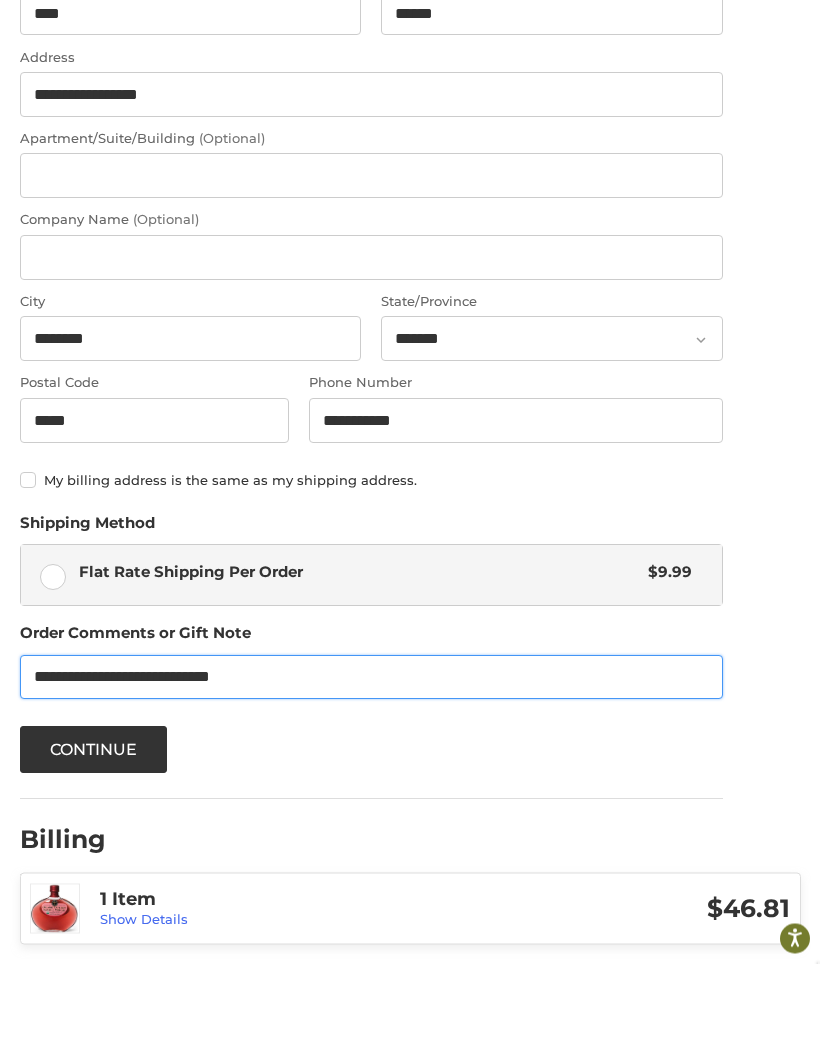 scroll, scrollTop: 394, scrollLeft: 0, axis: vertical 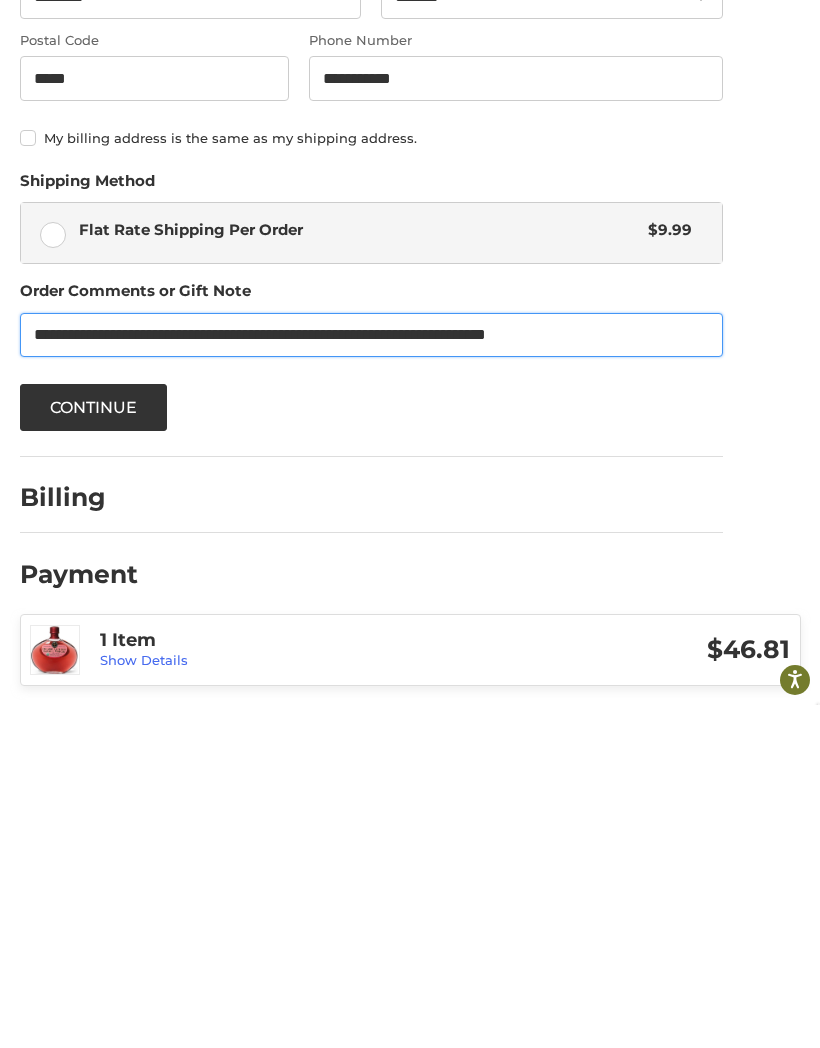 type on "**********" 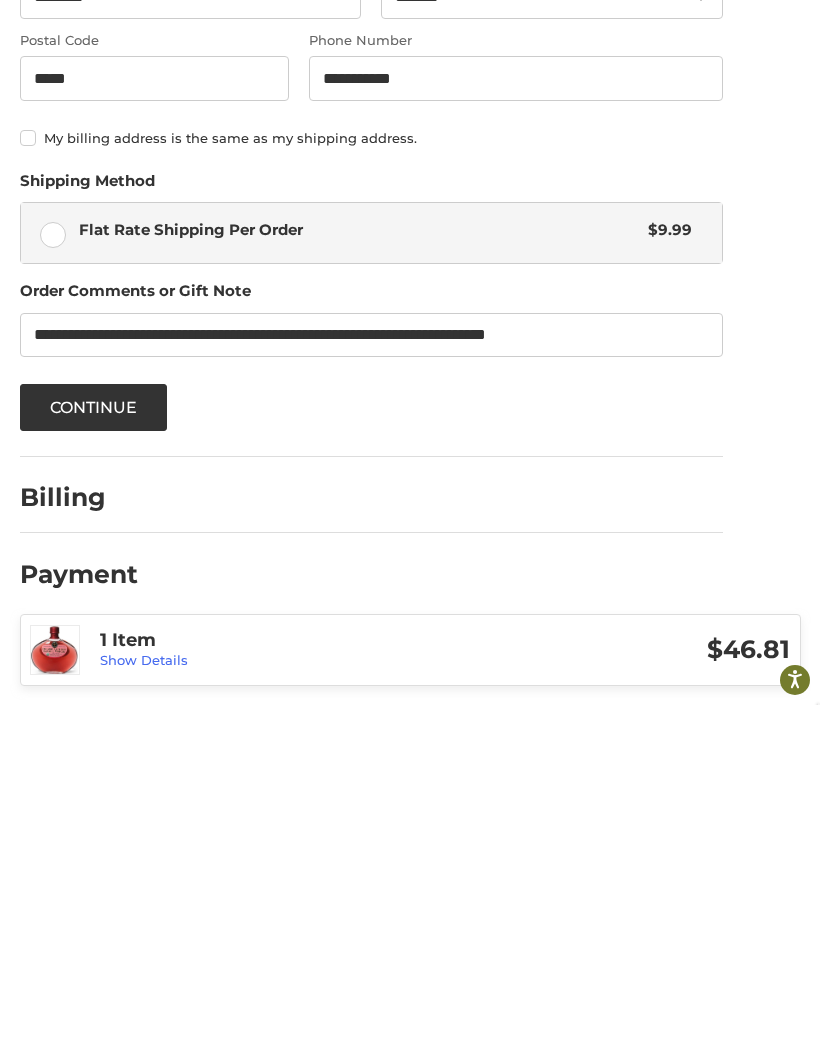 click on "Continue" at bounding box center [94, 750] 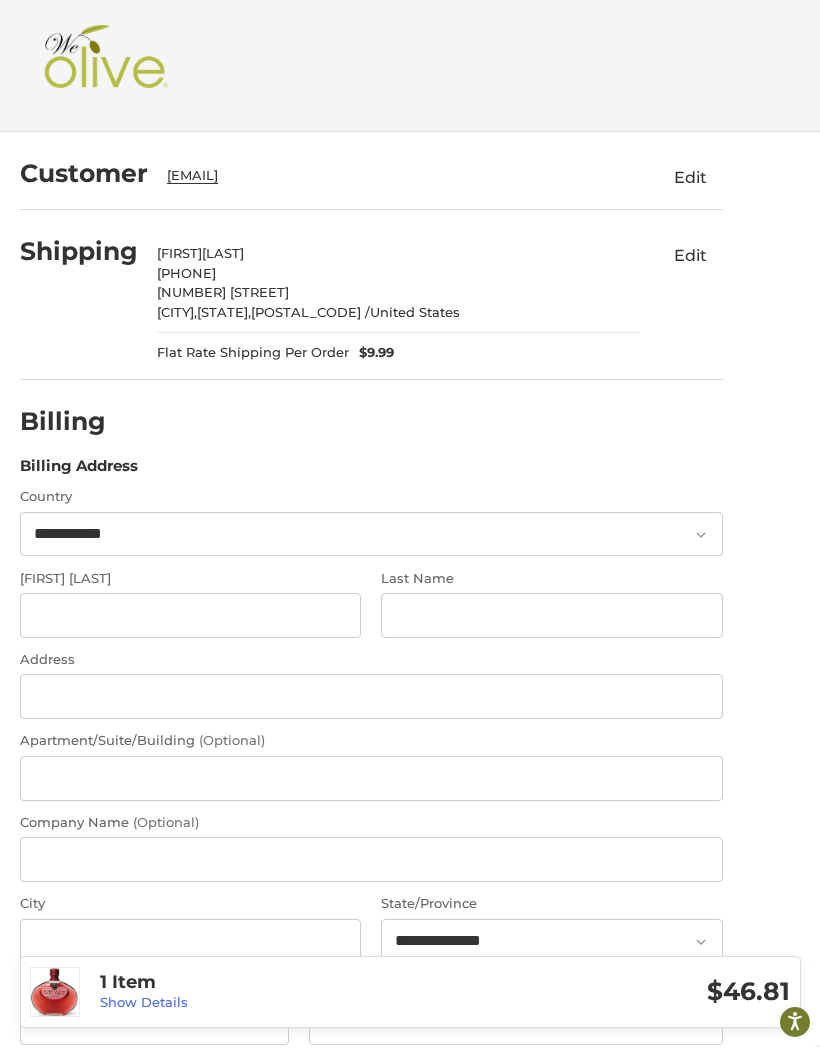 scroll, scrollTop: 1, scrollLeft: 0, axis: vertical 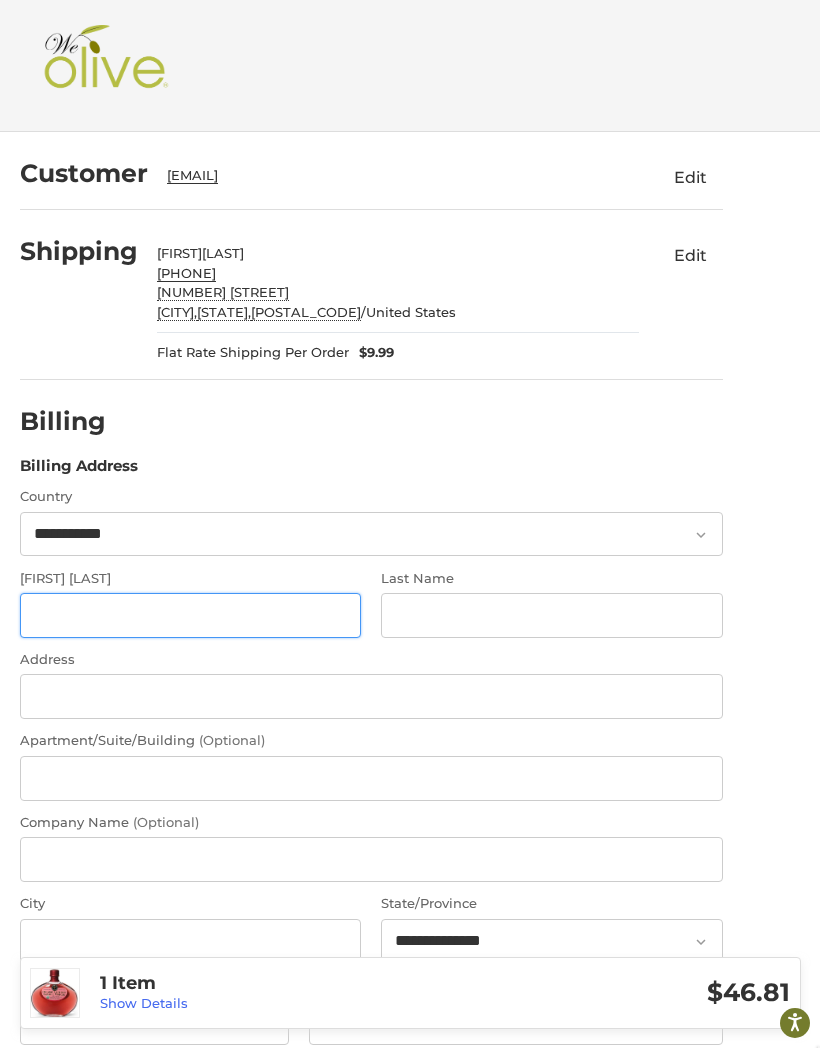 click on "[FIRST NAME]" at bounding box center (191, 615) 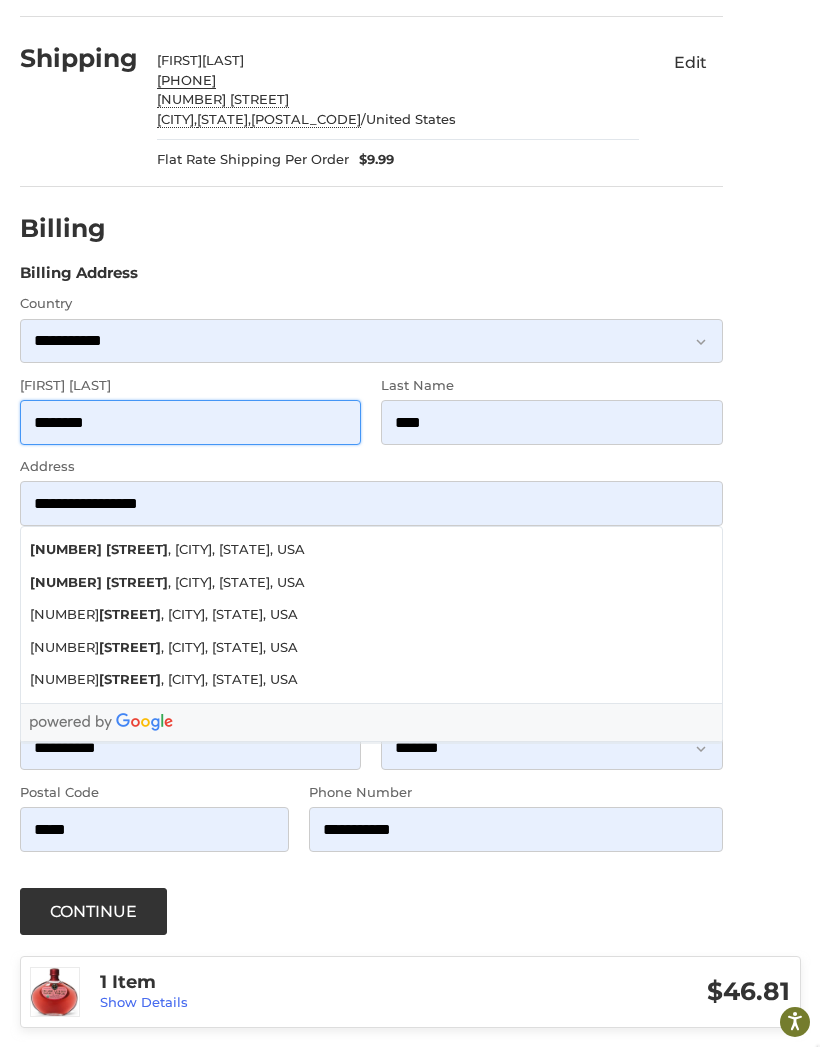 scroll, scrollTop: 0, scrollLeft: 0, axis: both 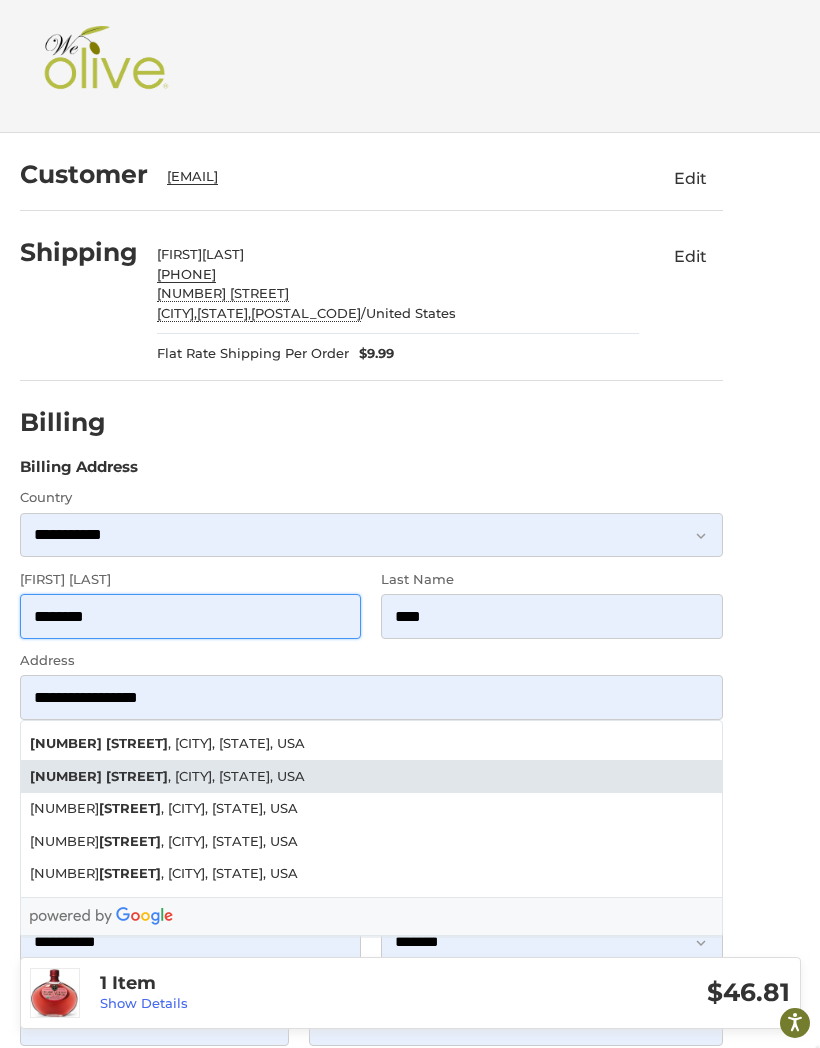 click on "Hillside Dr" at bounding box center (137, 777) 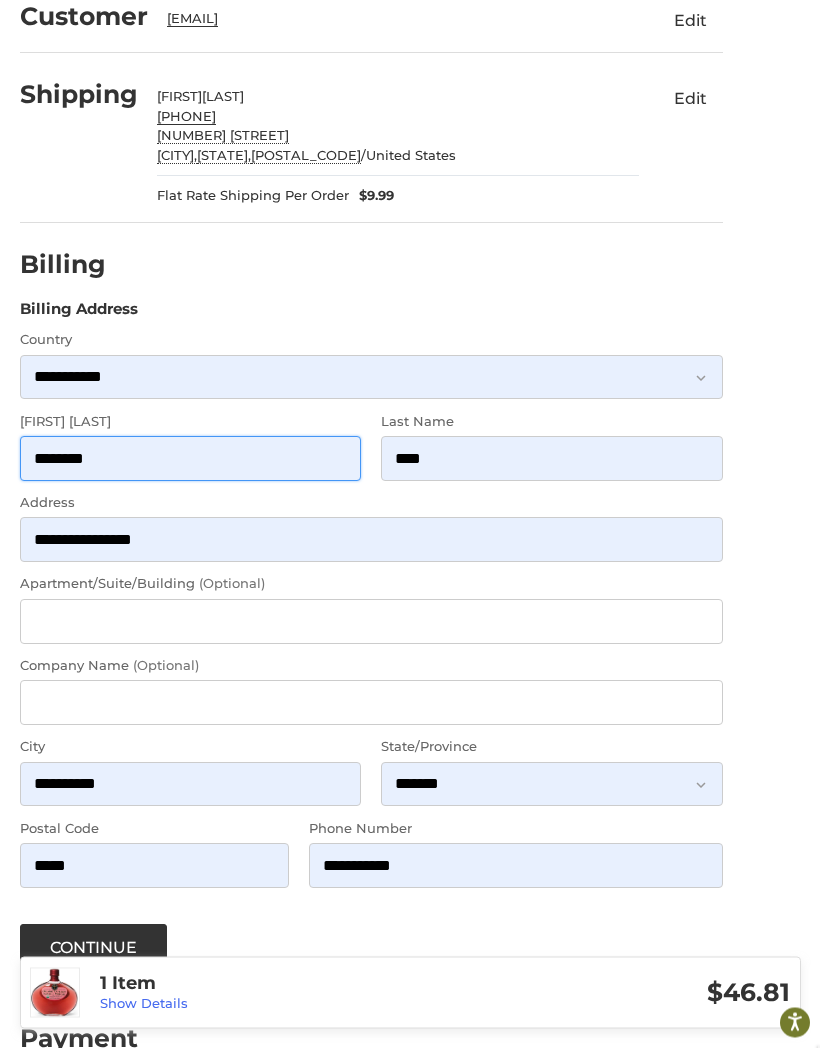 scroll, scrollTop: 193, scrollLeft: 0, axis: vertical 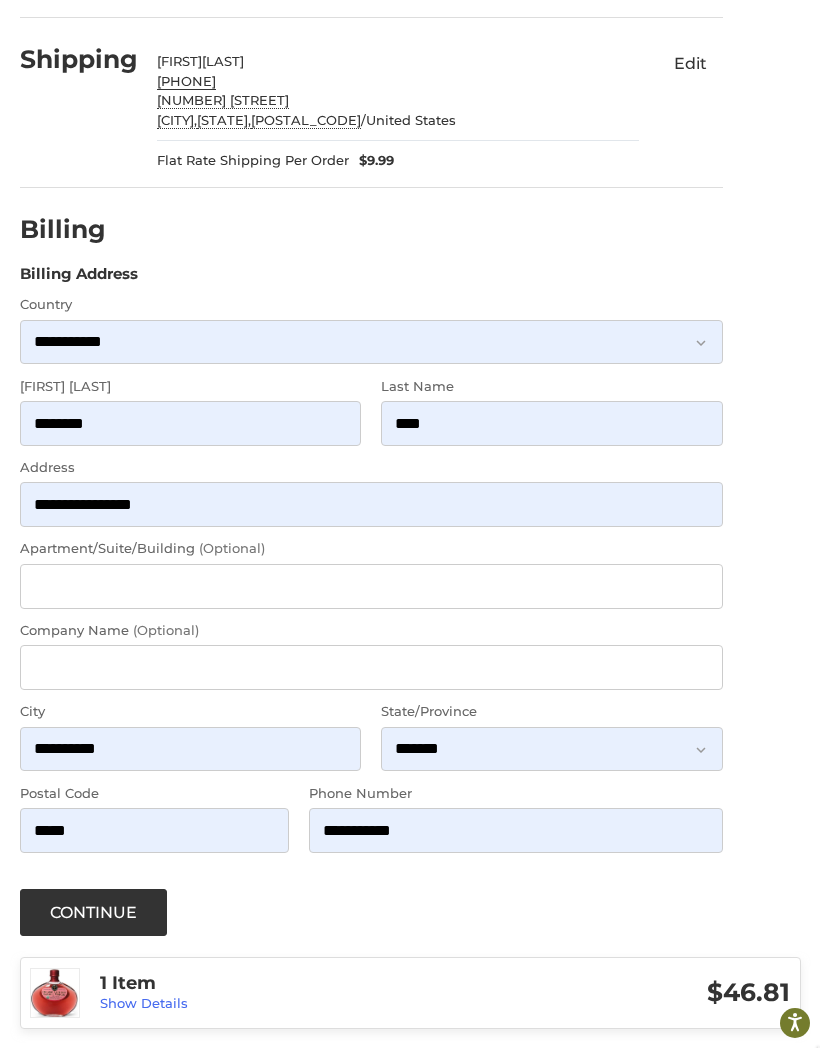 click on "Continue" at bounding box center (94, 912) 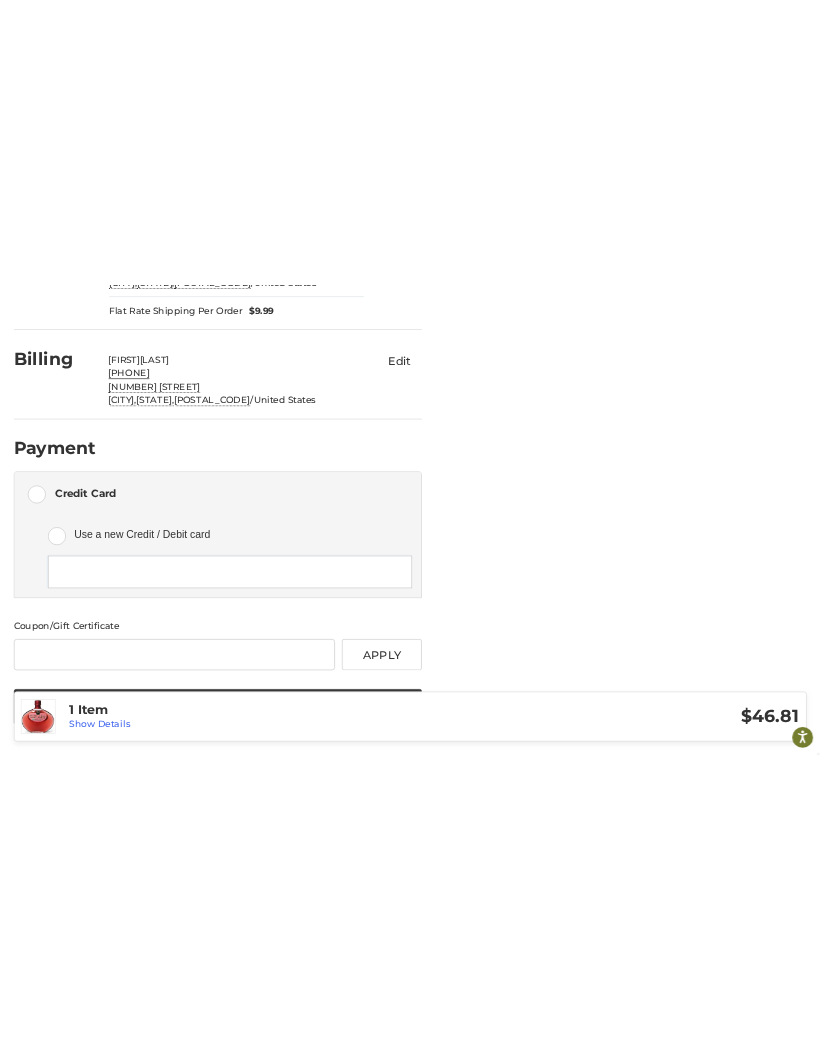scroll, scrollTop: 0, scrollLeft: 0, axis: both 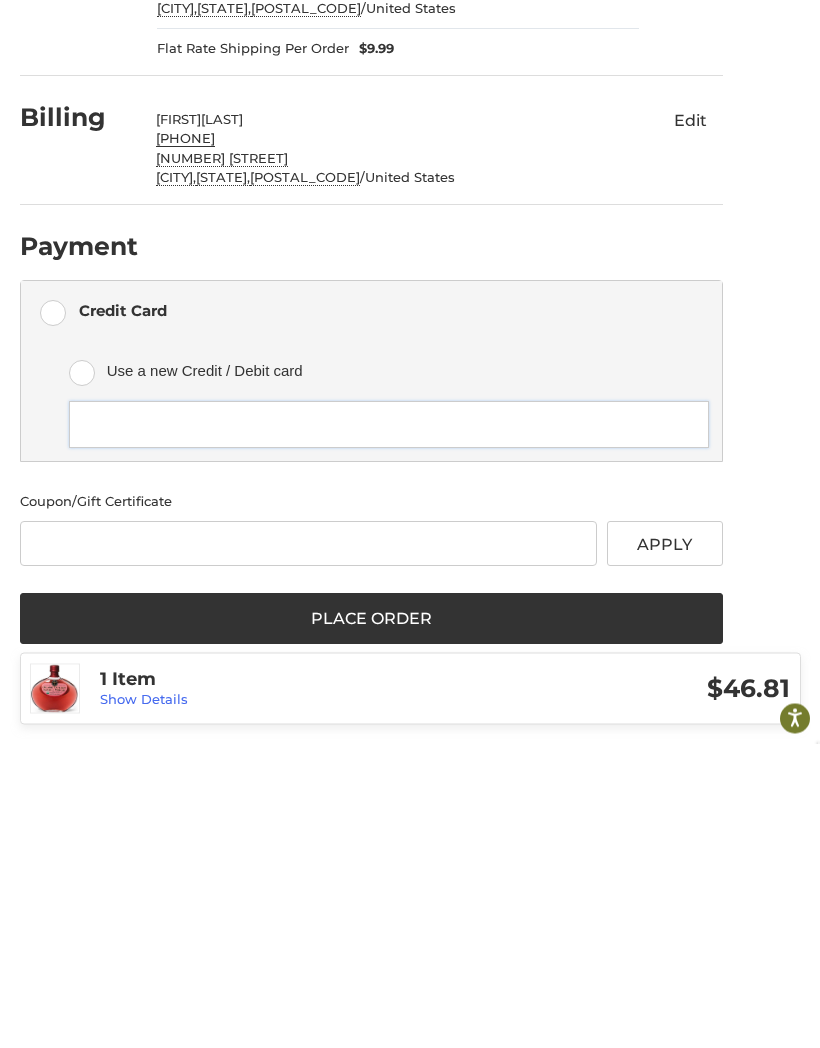 click on "Place Order" at bounding box center (371, 924) 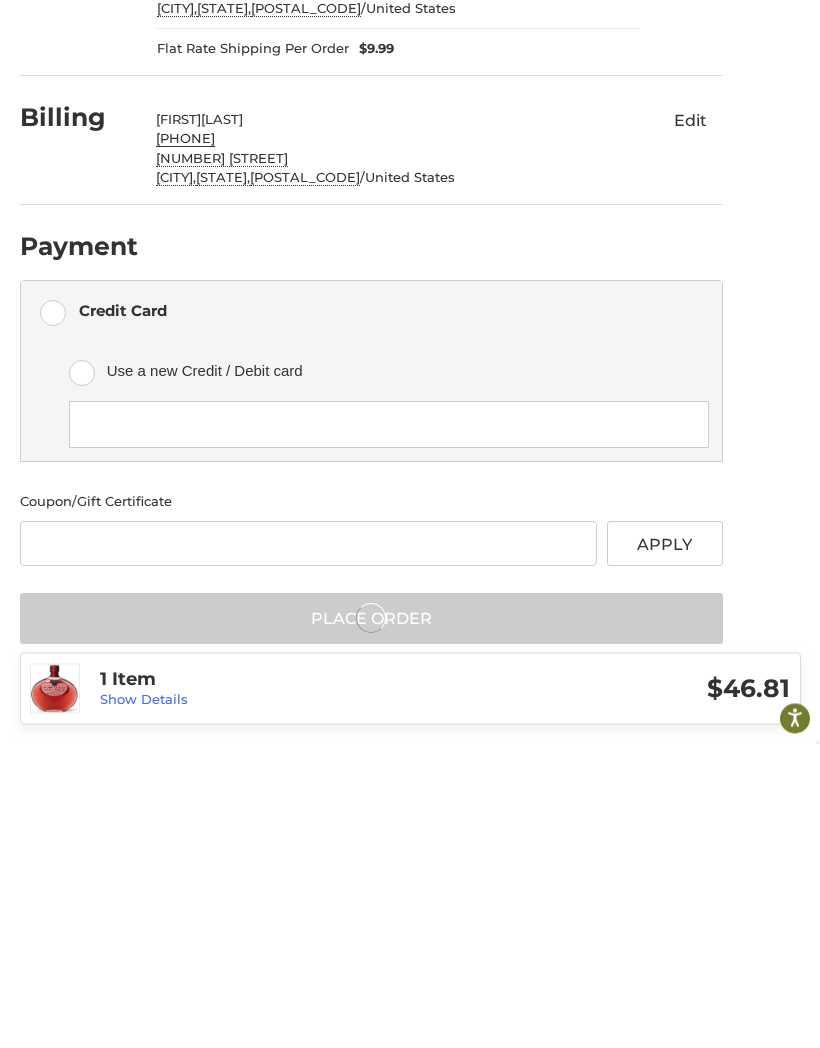 scroll, scrollTop: 22, scrollLeft: 0, axis: vertical 